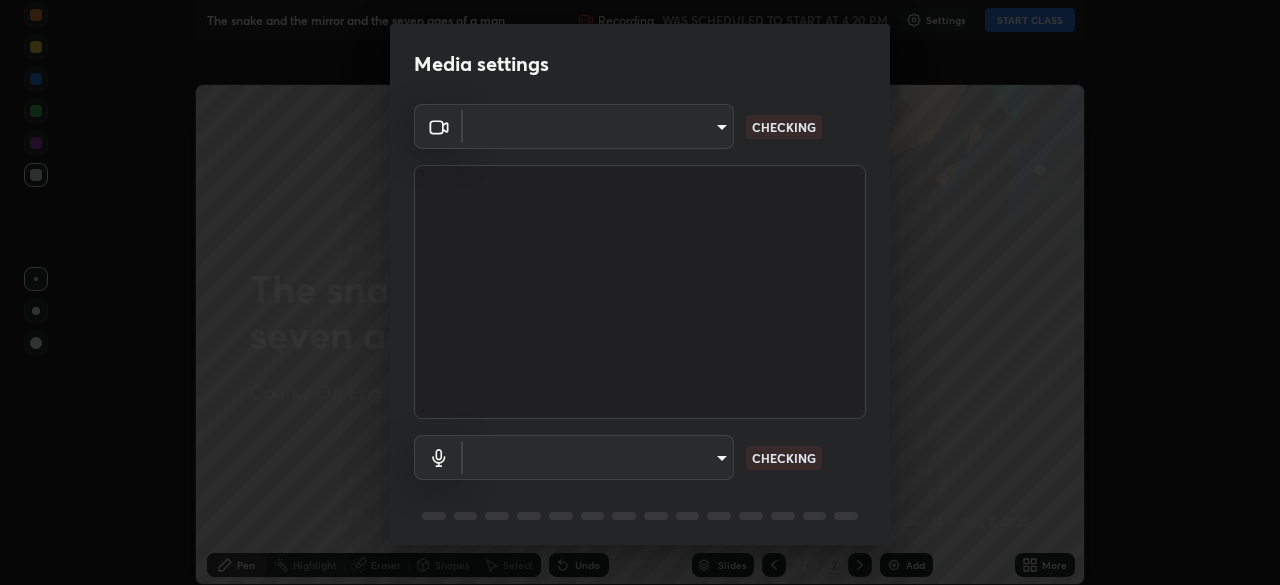 type on "ba13e312339ef8477216ddedc35df2f043033d031c8e6632ccfddaecbc9a7b0e" 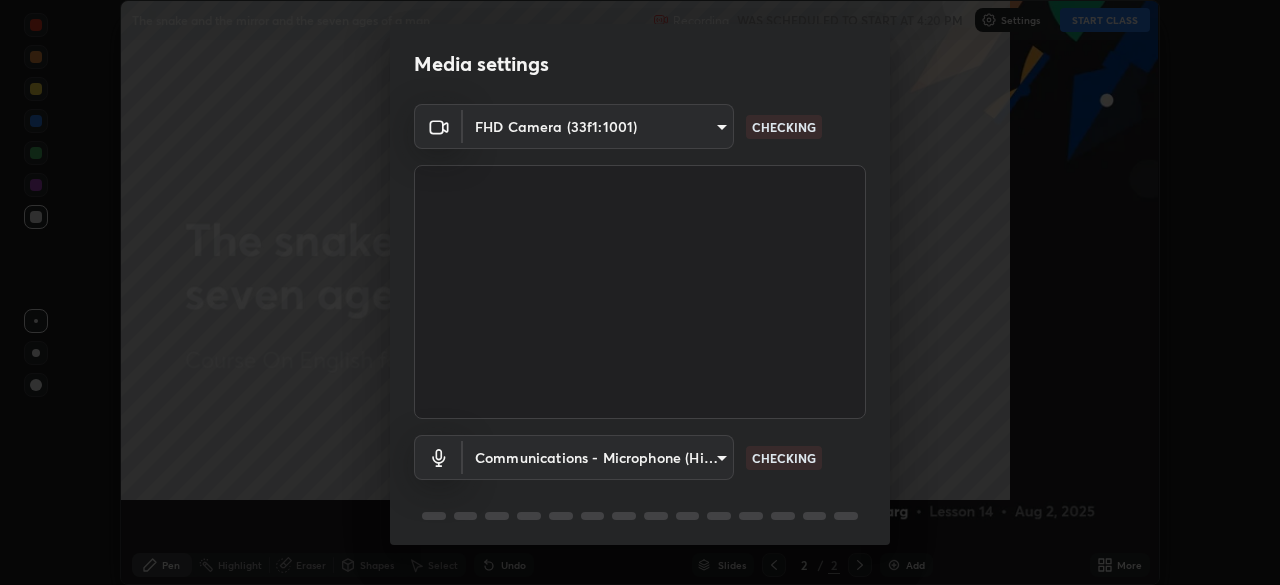 scroll, scrollTop: 0, scrollLeft: 0, axis: both 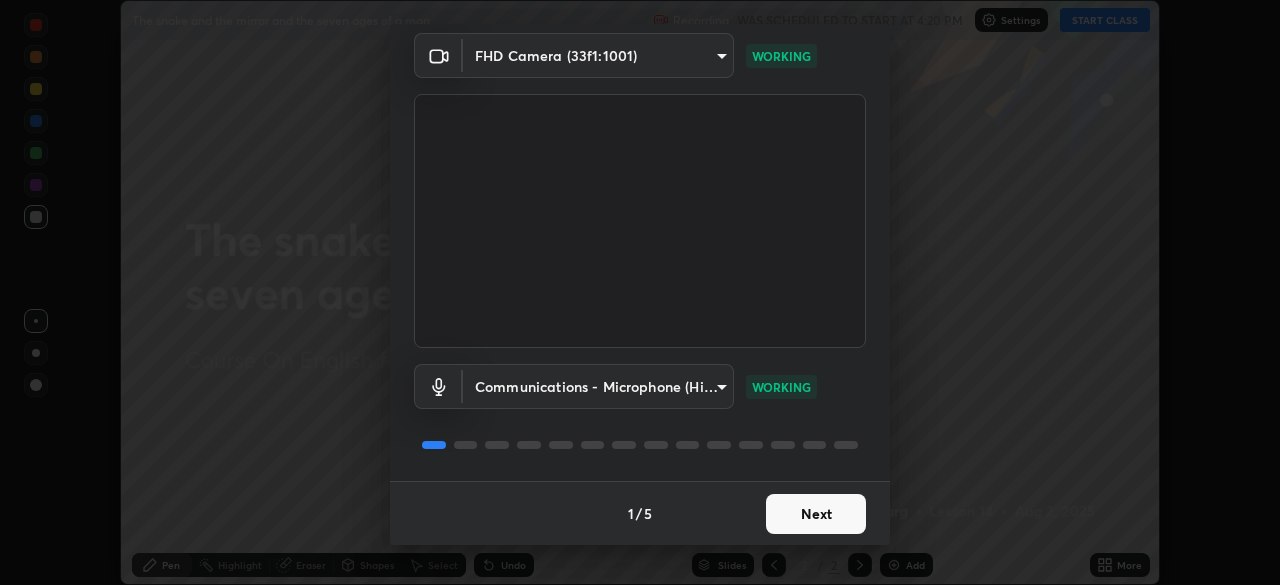 click on "Next" at bounding box center (816, 514) 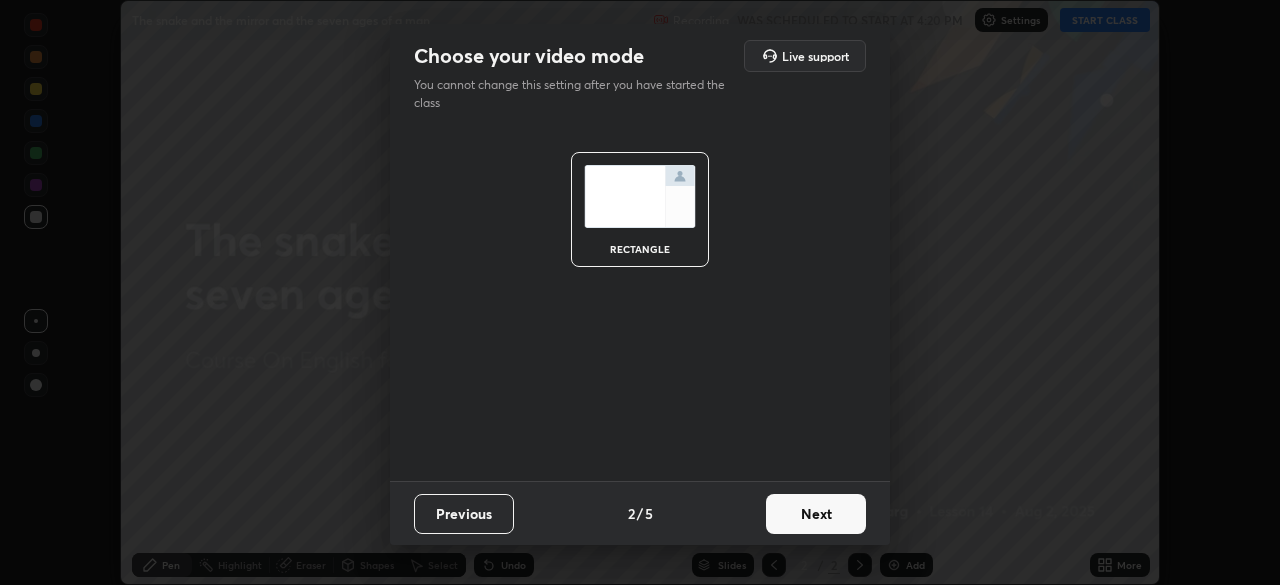 scroll, scrollTop: 0, scrollLeft: 0, axis: both 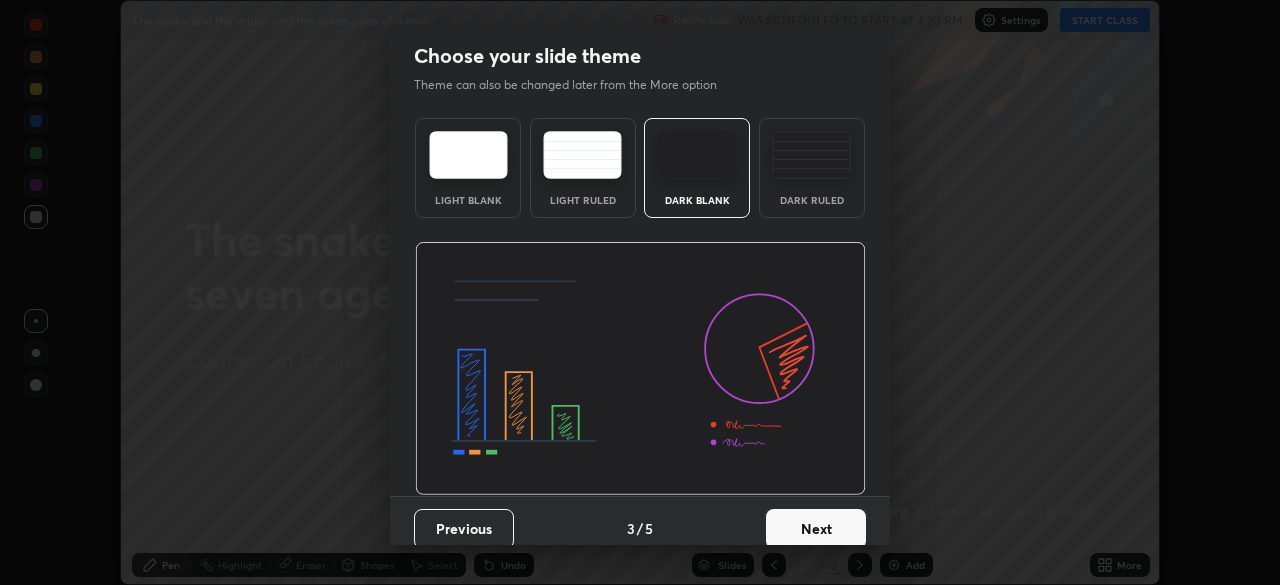 click on "Next" at bounding box center (816, 529) 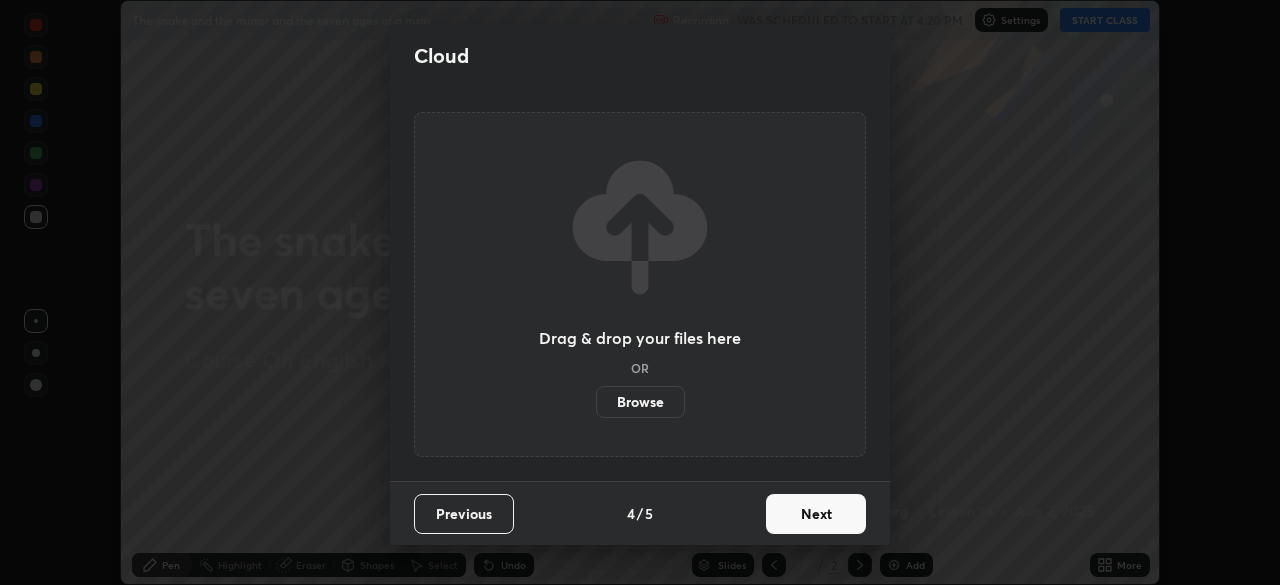 click on "Next" at bounding box center [816, 514] 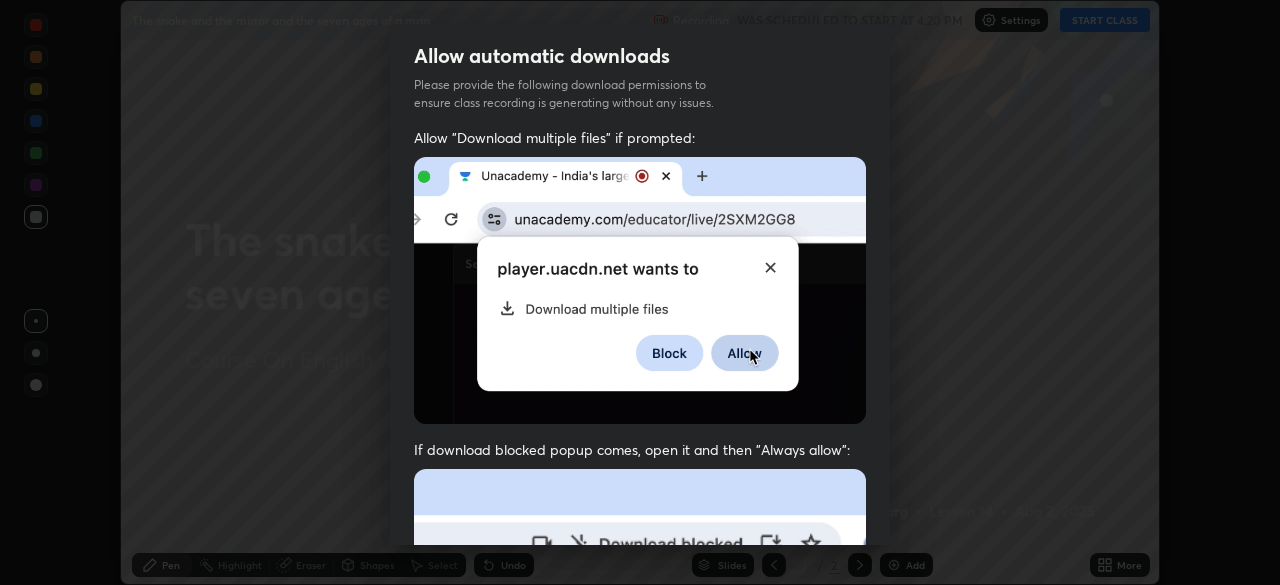 click at bounding box center [640, 687] 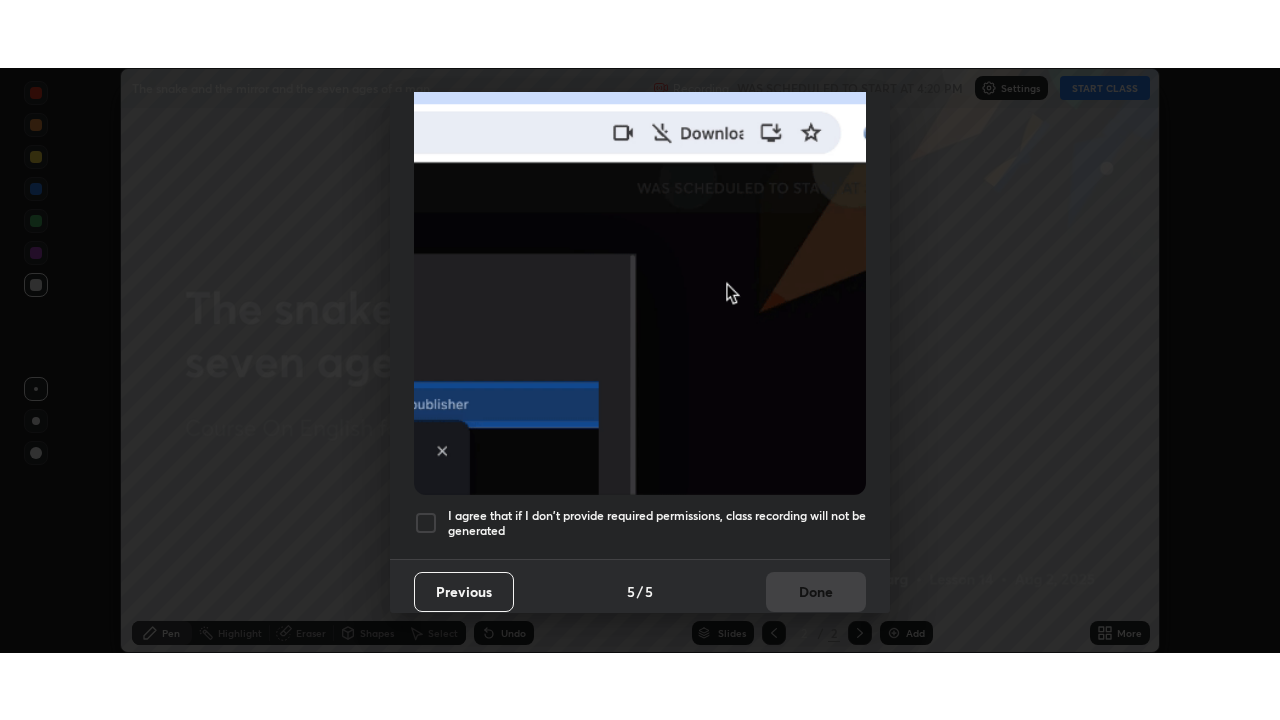scroll, scrollTop: 475, scrollLeft: 0, axis: vertical 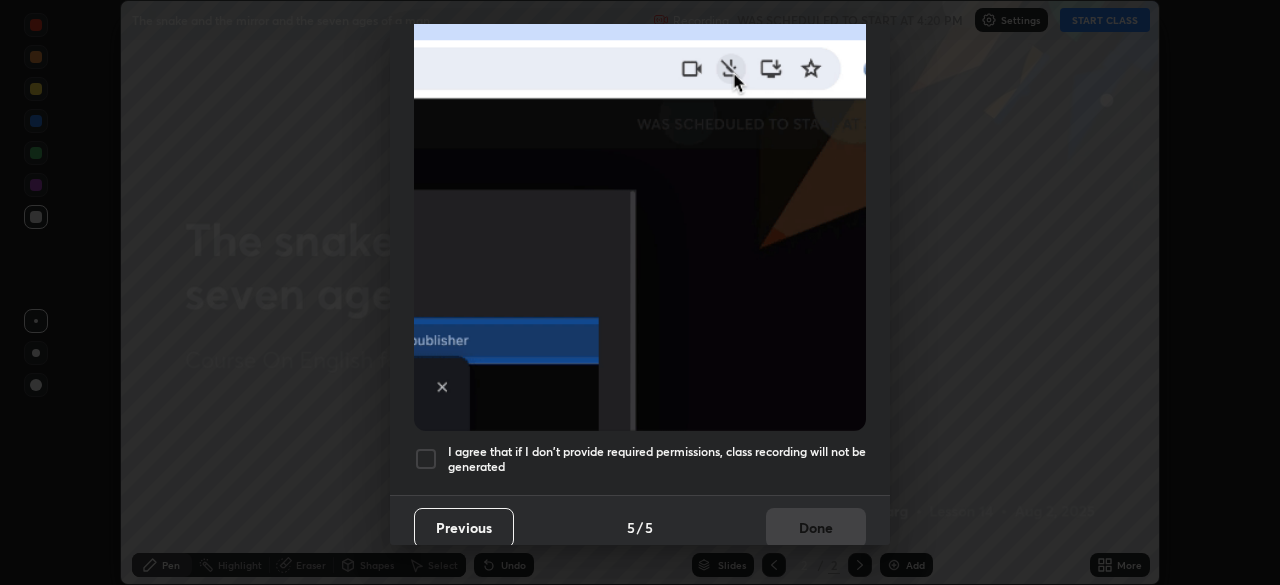 click on "I agree that if I don't provide required permissions, class recording will not be generated" at bounding box center (657, 459) 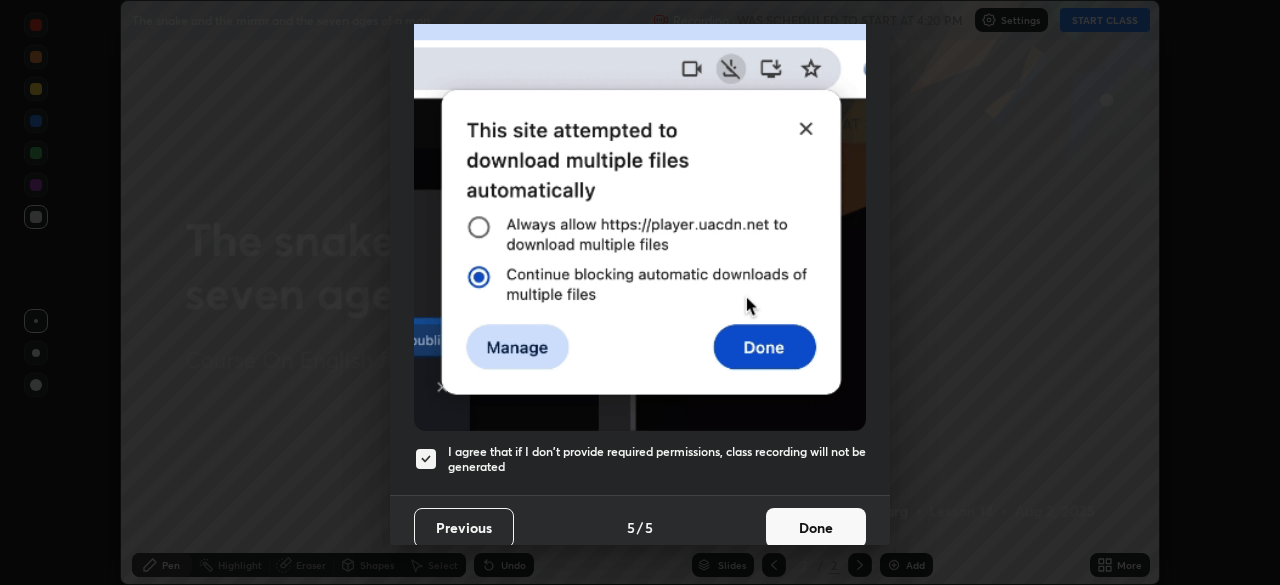 click on "Done" at bounding box center (816, 528) 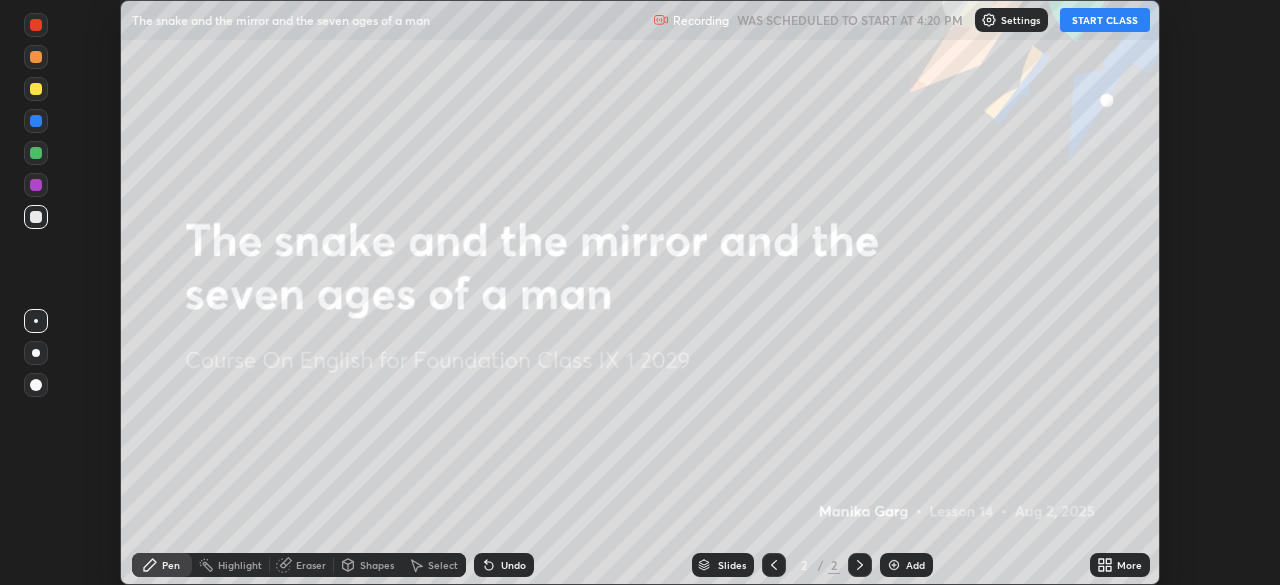 click on "START CLASS" at bounding box center (1105, 20) 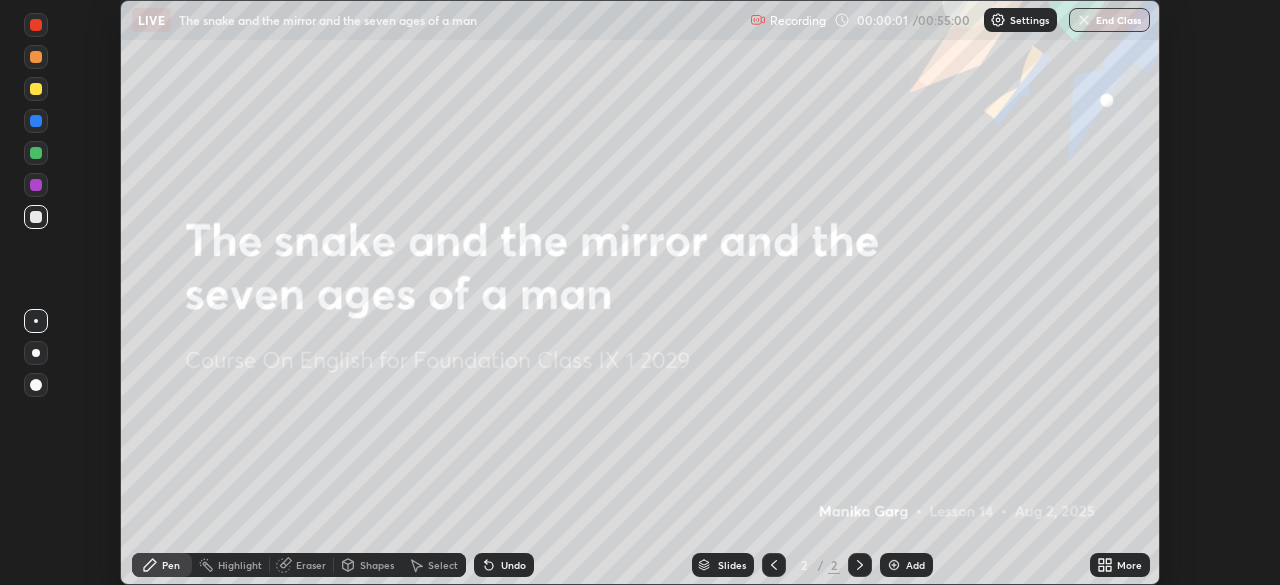 click on "More" at bounding box center [1129, 565] 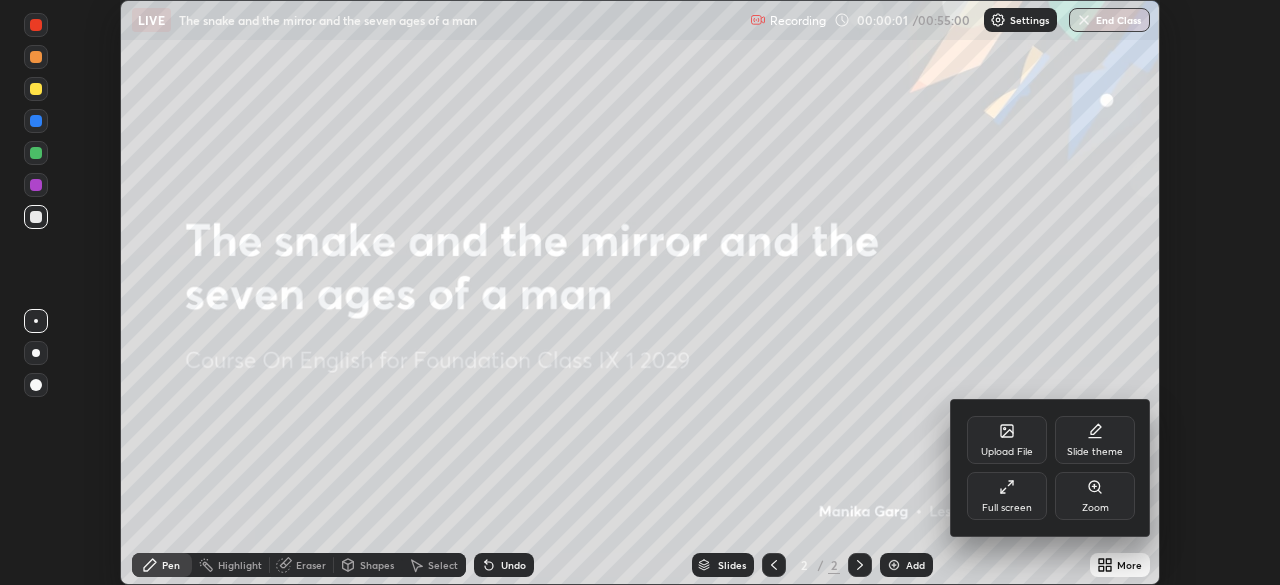 click 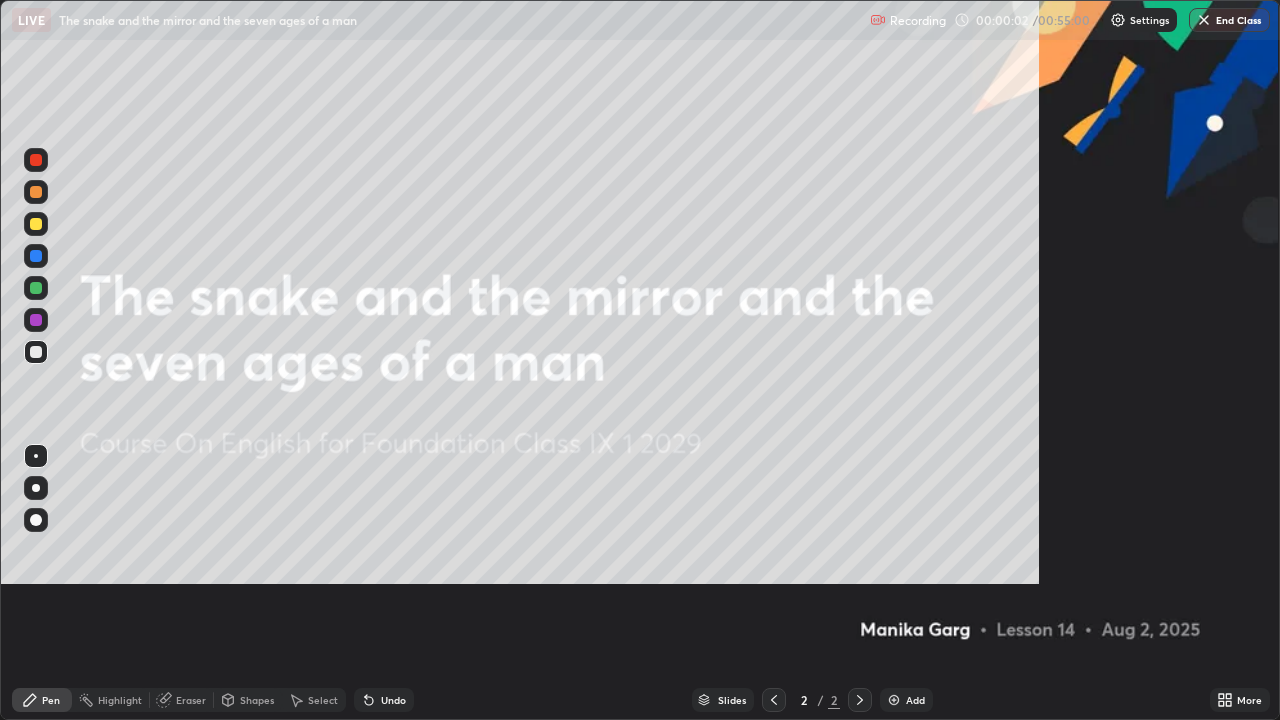scroll, scrollTop: 99280, scrollLeft: 98720, axis: both 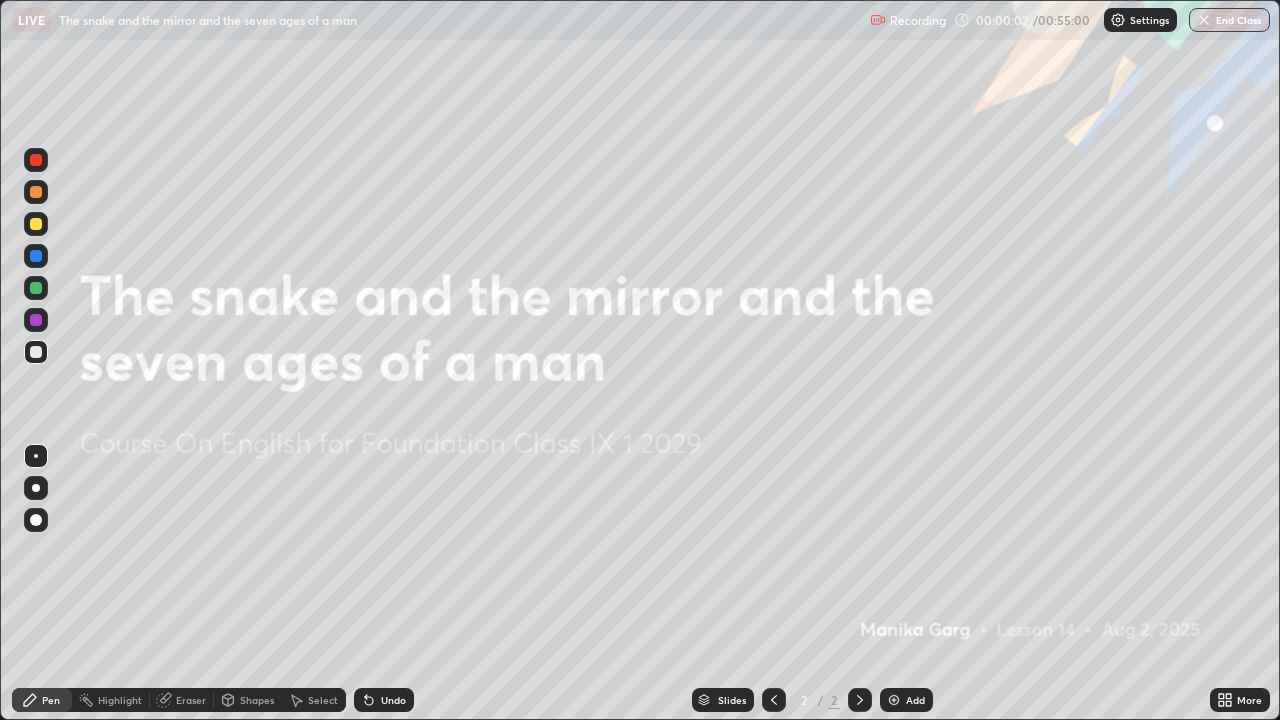 click 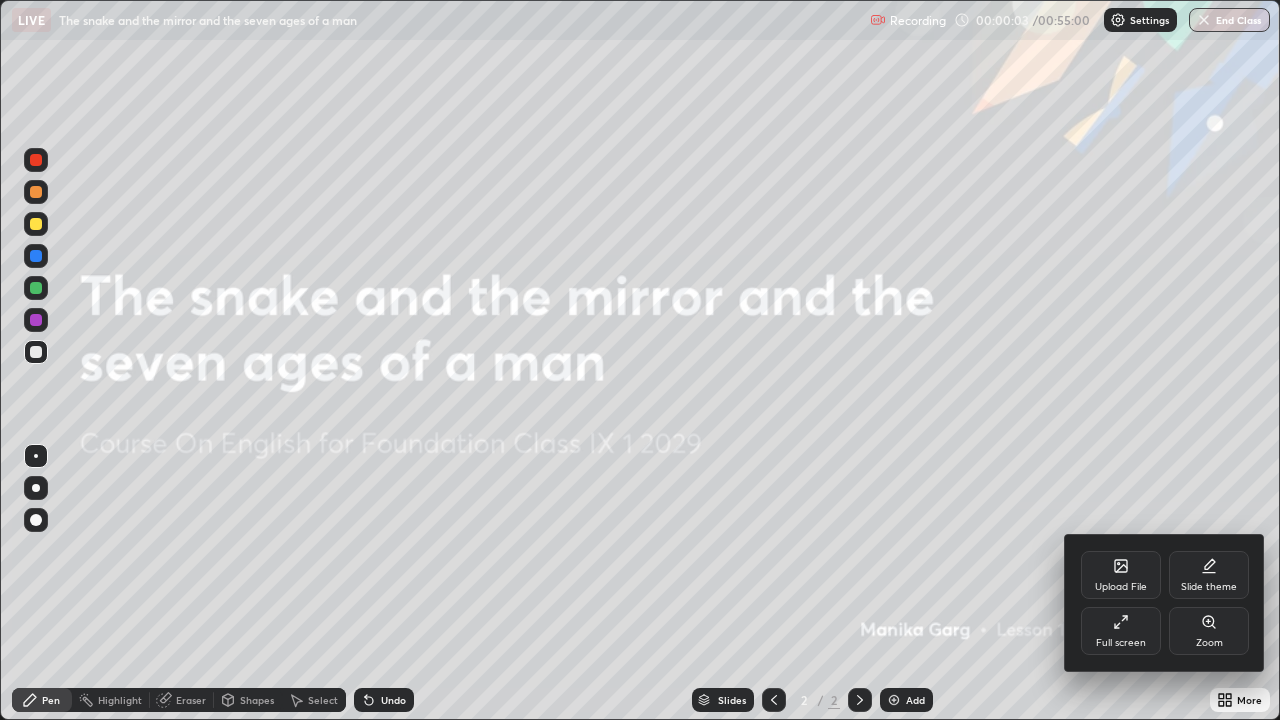 click on "Upload File" at bounding box center [1121, 587] 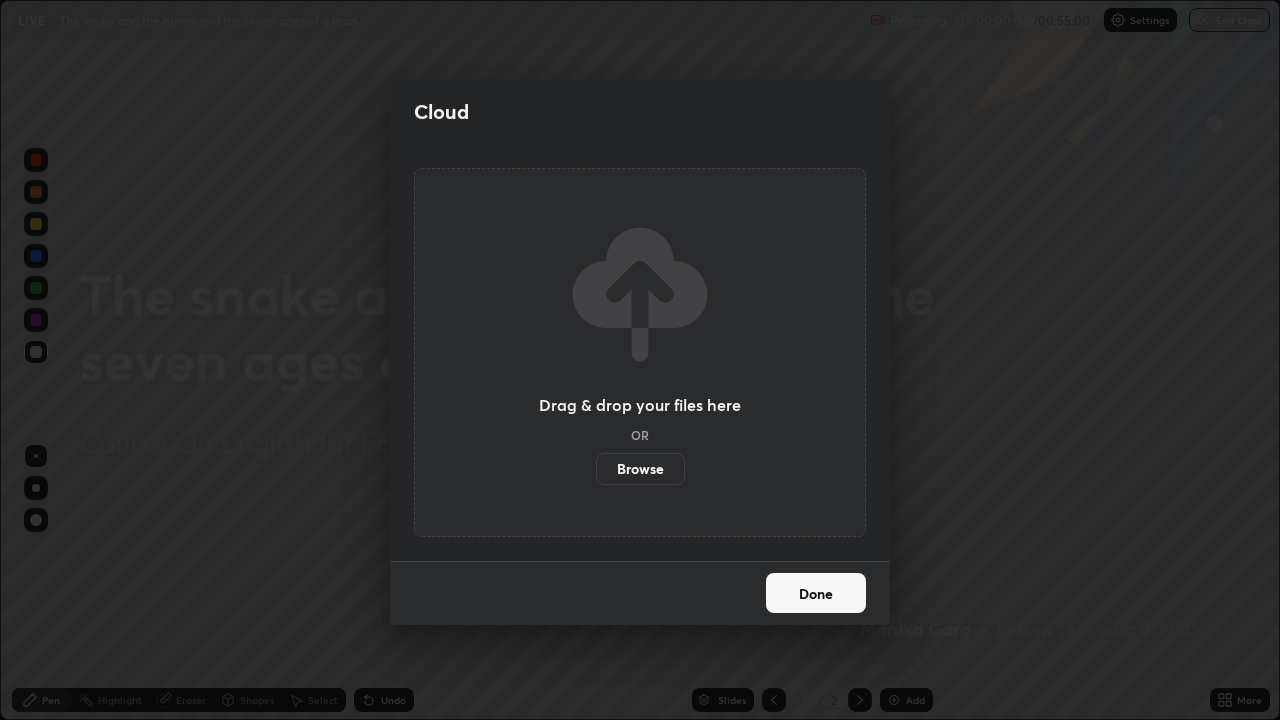 click on "Browse" at bounding box center [640, 469] 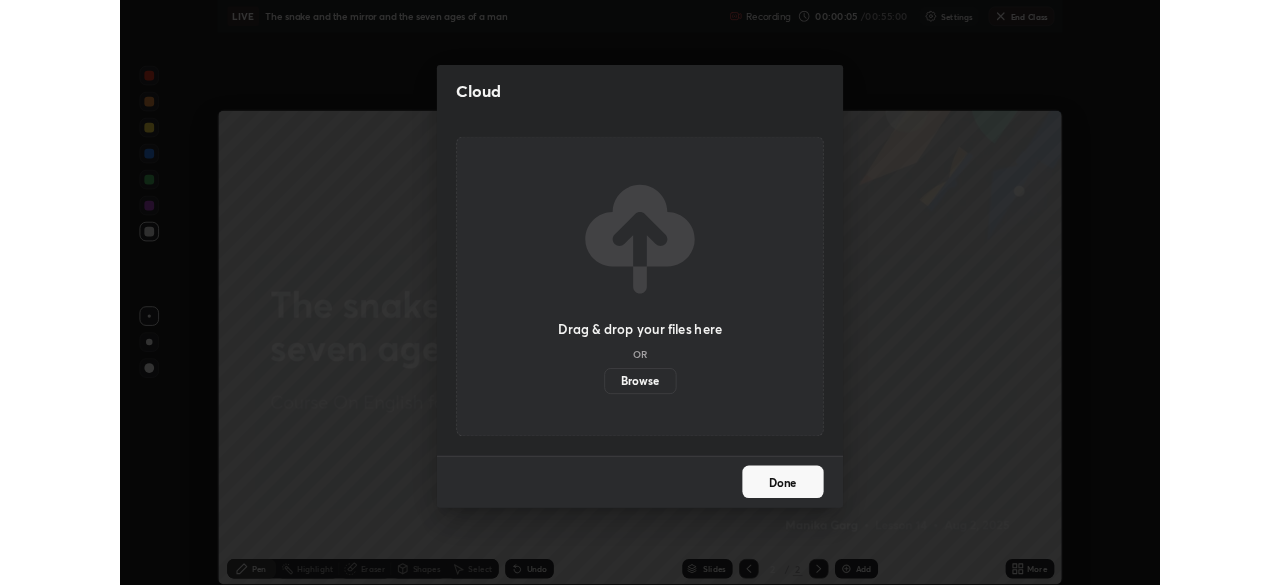 scroll, scrollTop: 585, scrollLeft: 1280, axis: both 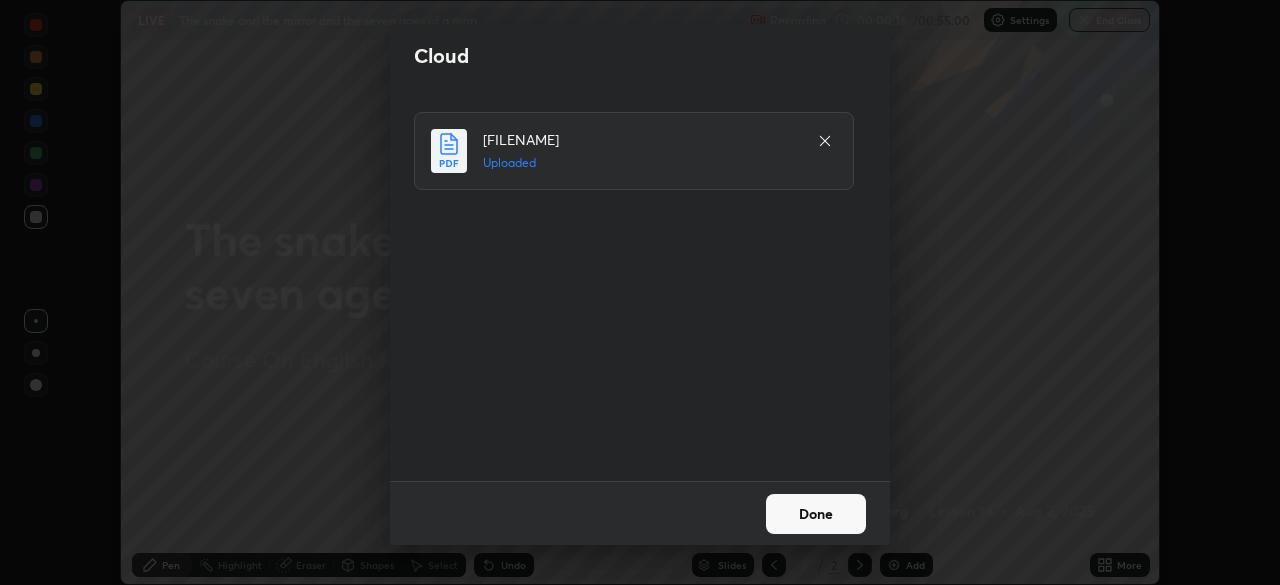 click on "Done" at bounding box center (816, 514) 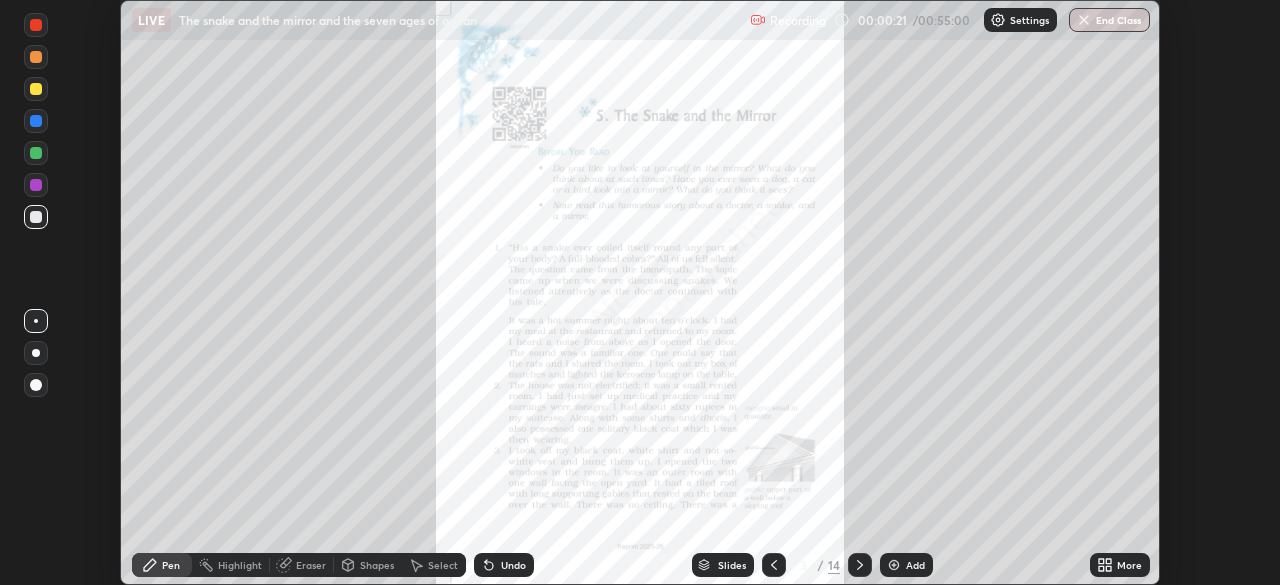click on "More" at bounding box center [1120, 565] 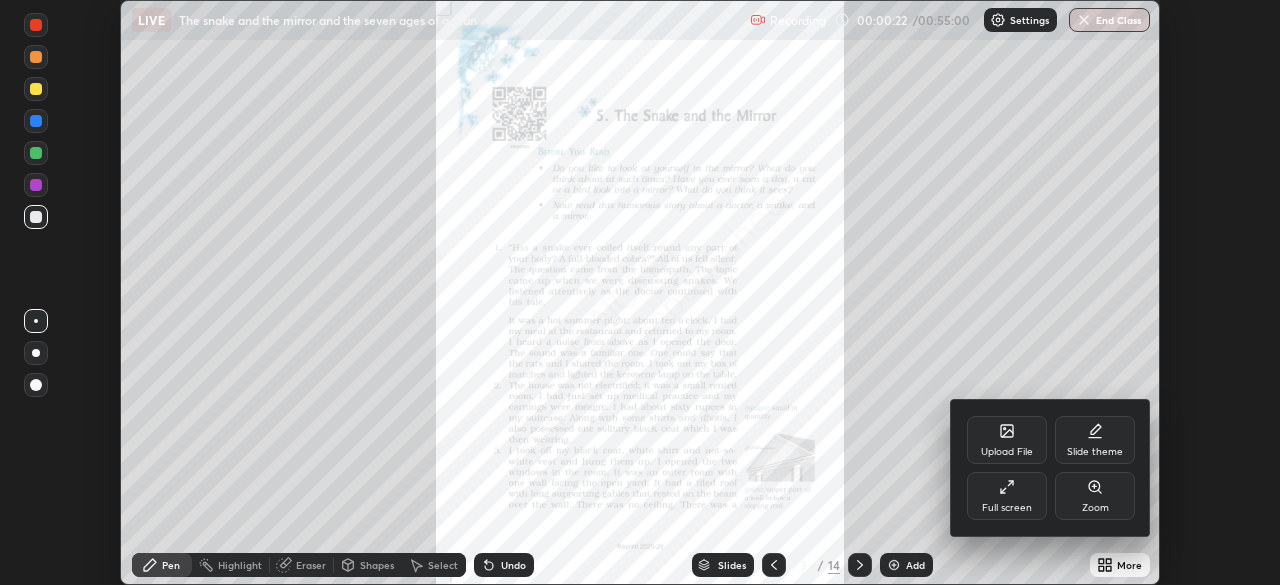 click on "Zoom" at bounding box center [1095, 496] 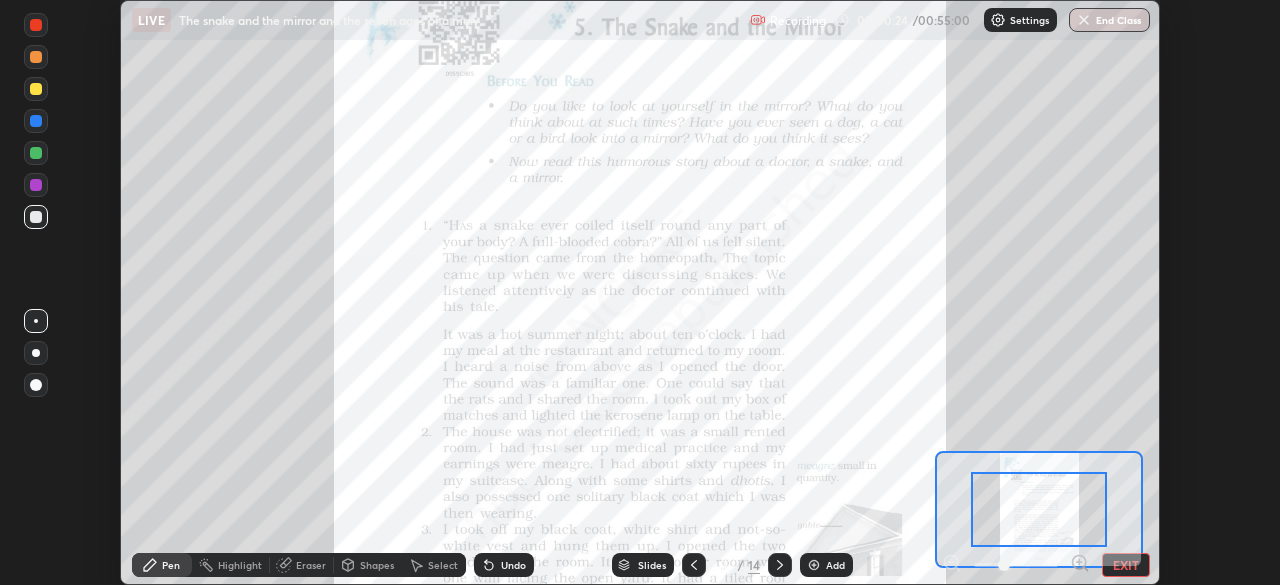 click 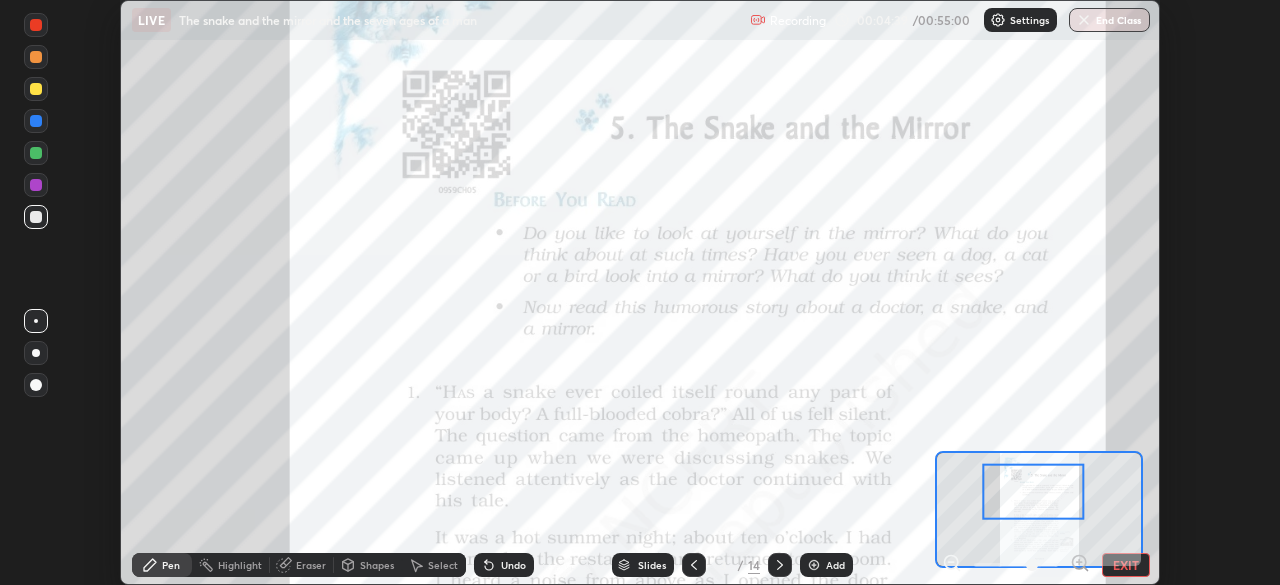 click on "EXIT" at bounding box center (1126, 565) 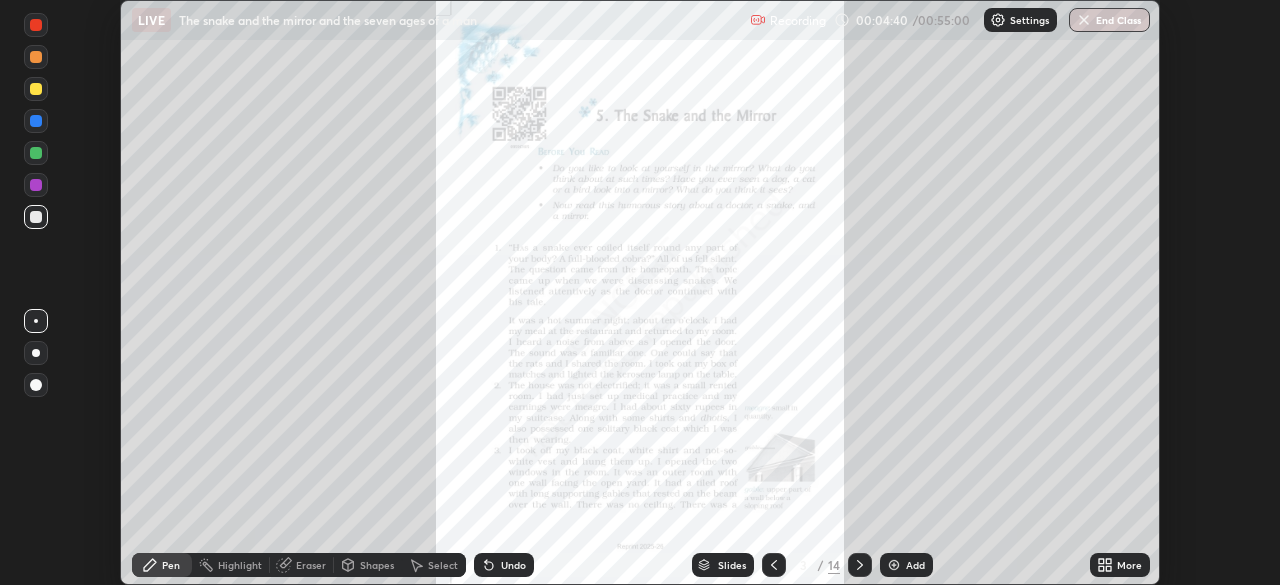 click on "More" at bounding box center [1129, 565] 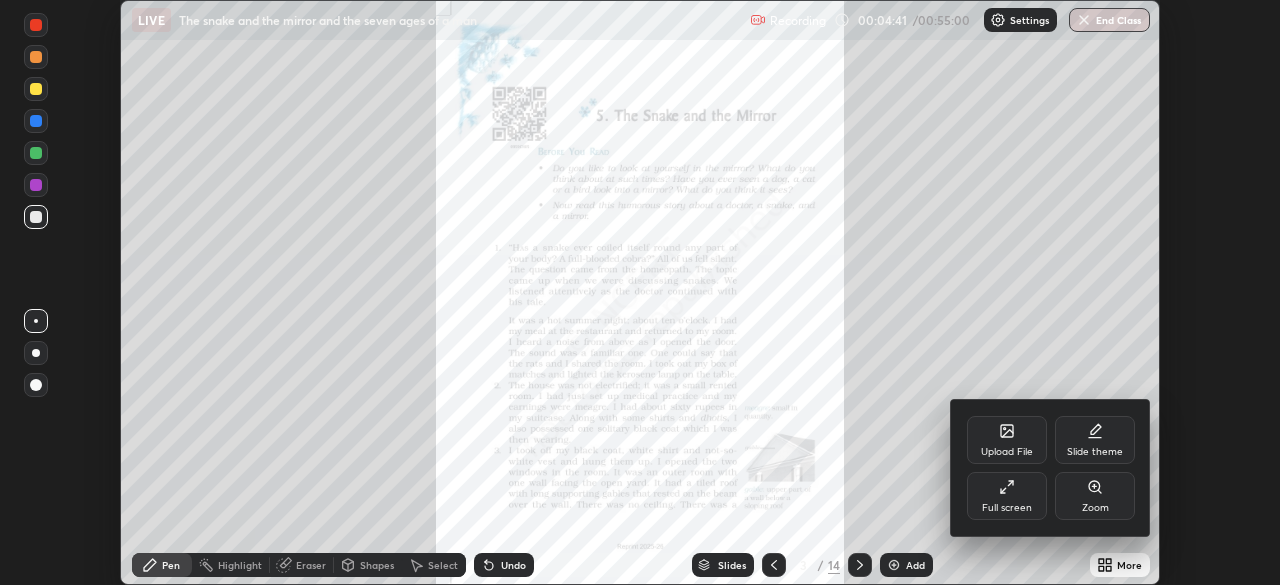 click on "Upload File" at bounding box center [1007, 452] 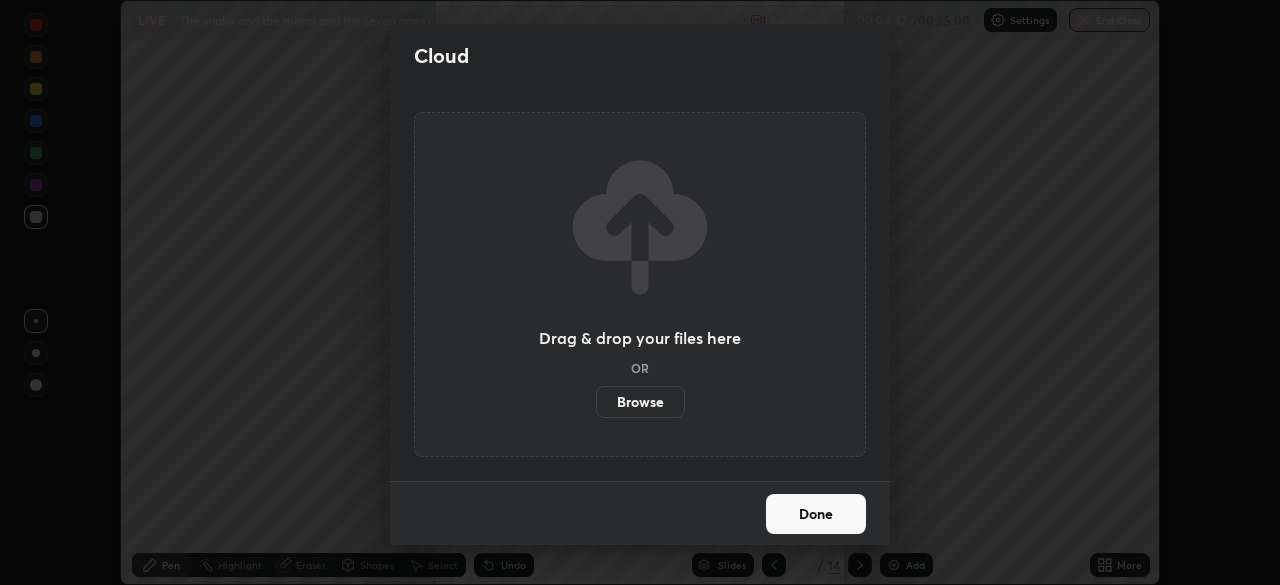 click on "Browse" at bounding box center [640, 402] 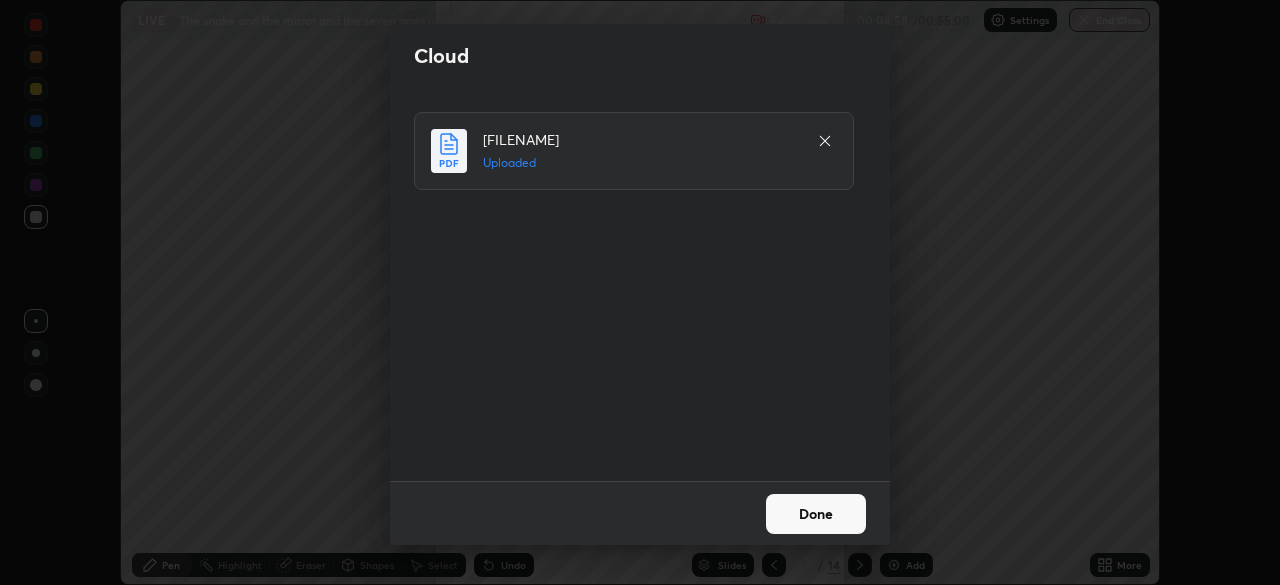 click on "Done" at bounding box center [816, 514] 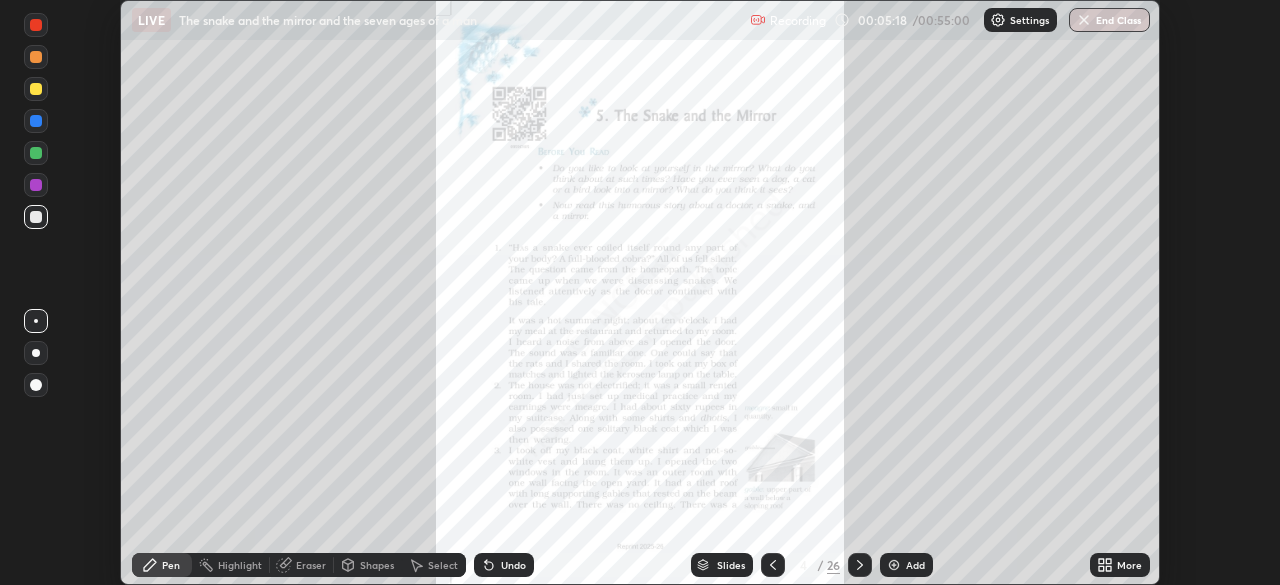 click on "More" at bounding box center [1129, 565] 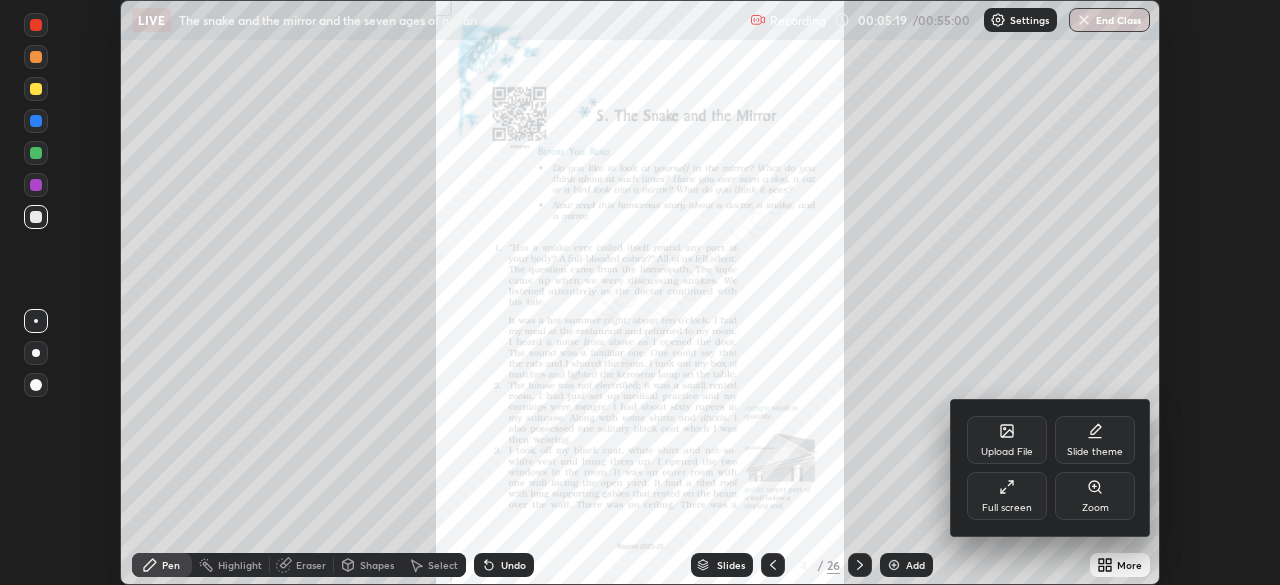 click on "Upload File" at bounding box center [1007, 452] 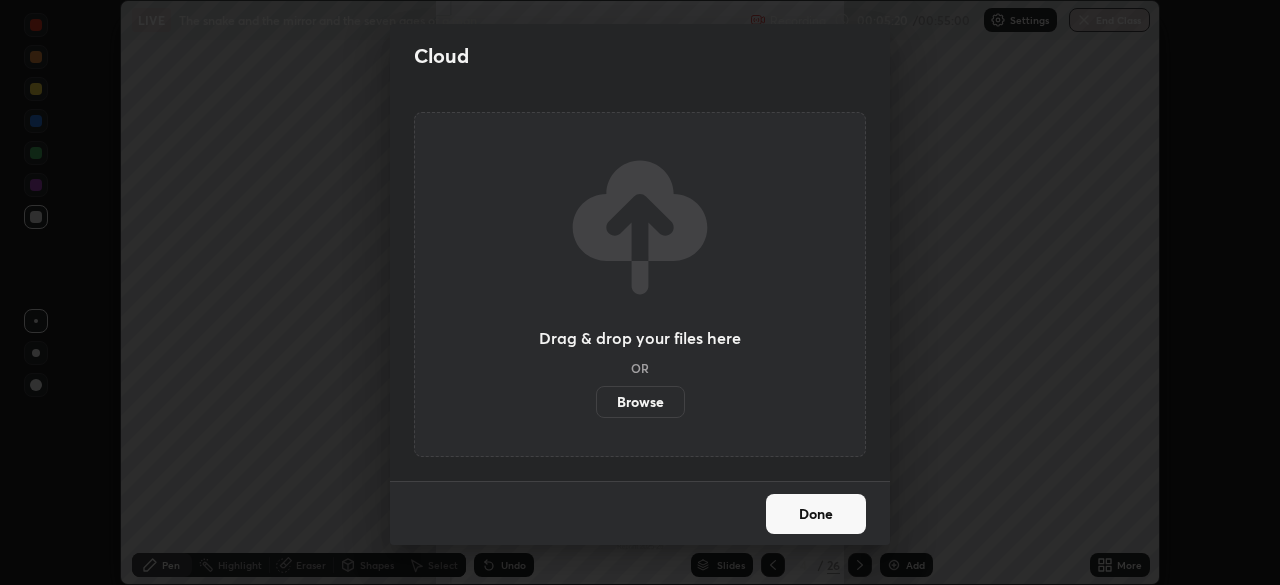 click on "Browse" at bounding box center (640, 402) 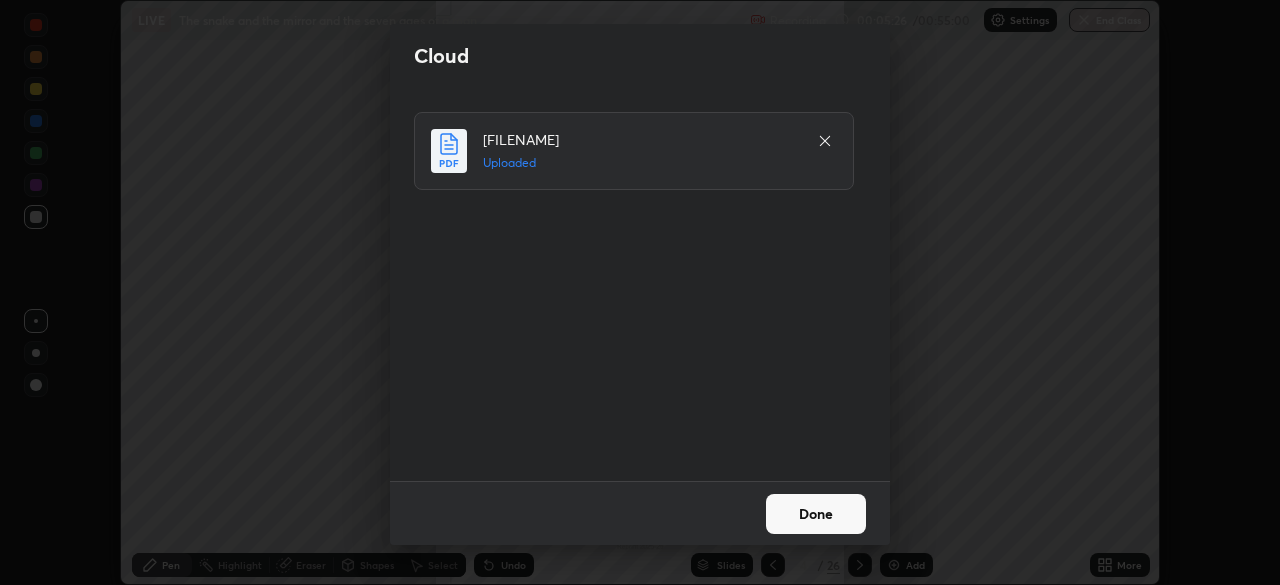 click on "Done" at bounding box center [816, 514] 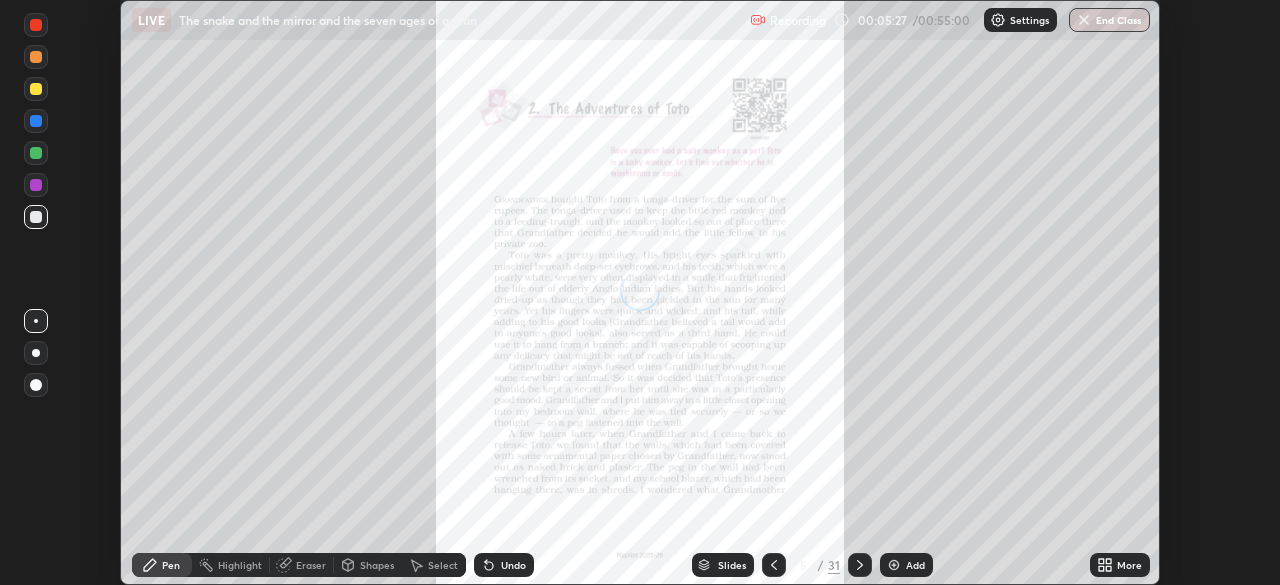 click on "More" at bounding box center (1120, 565) 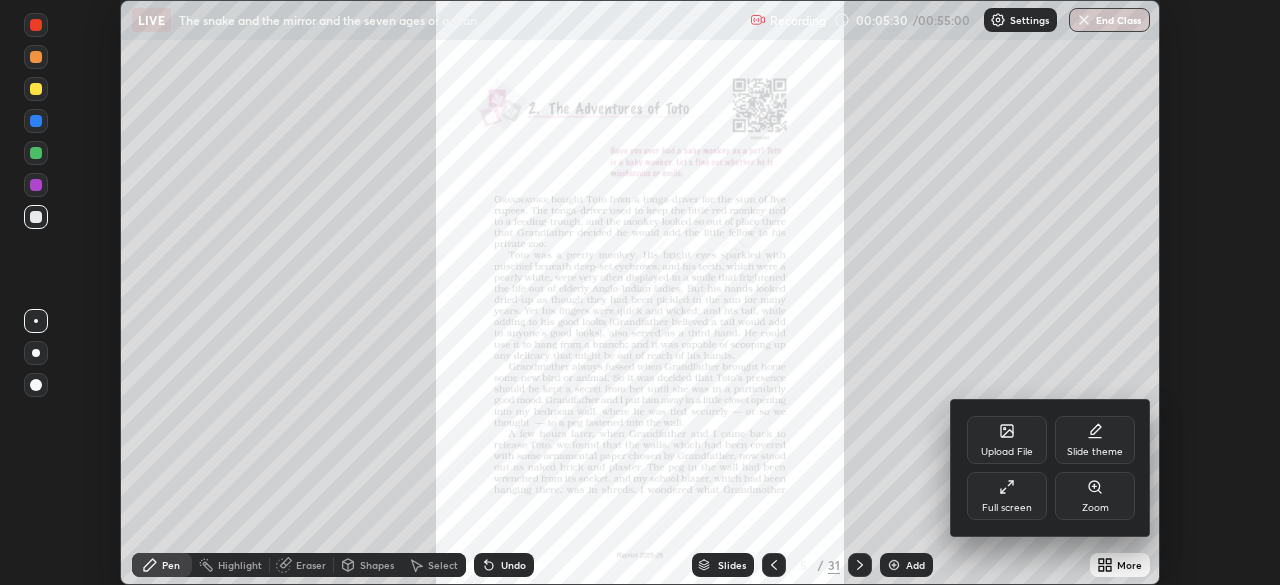 click on "Full screen" at bounding box center [1007, 496] 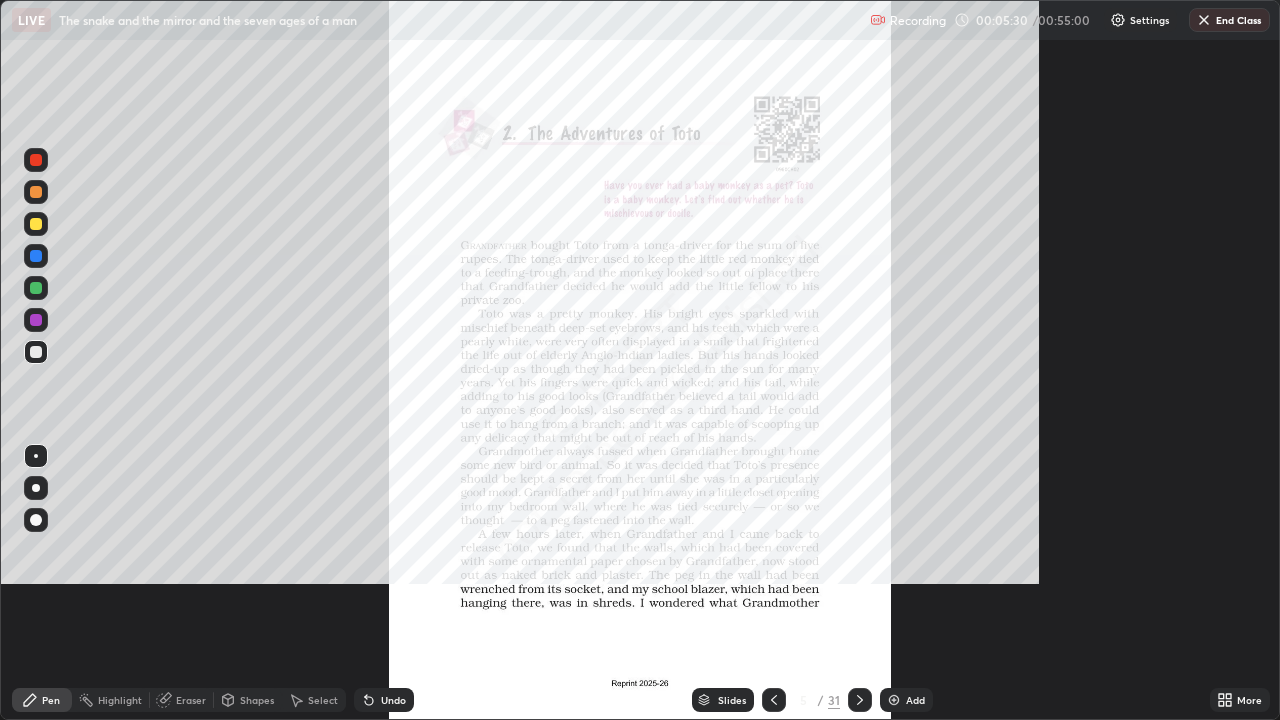 scroll, scrollTop: 99280, scrollLeft: 98720, axis: both 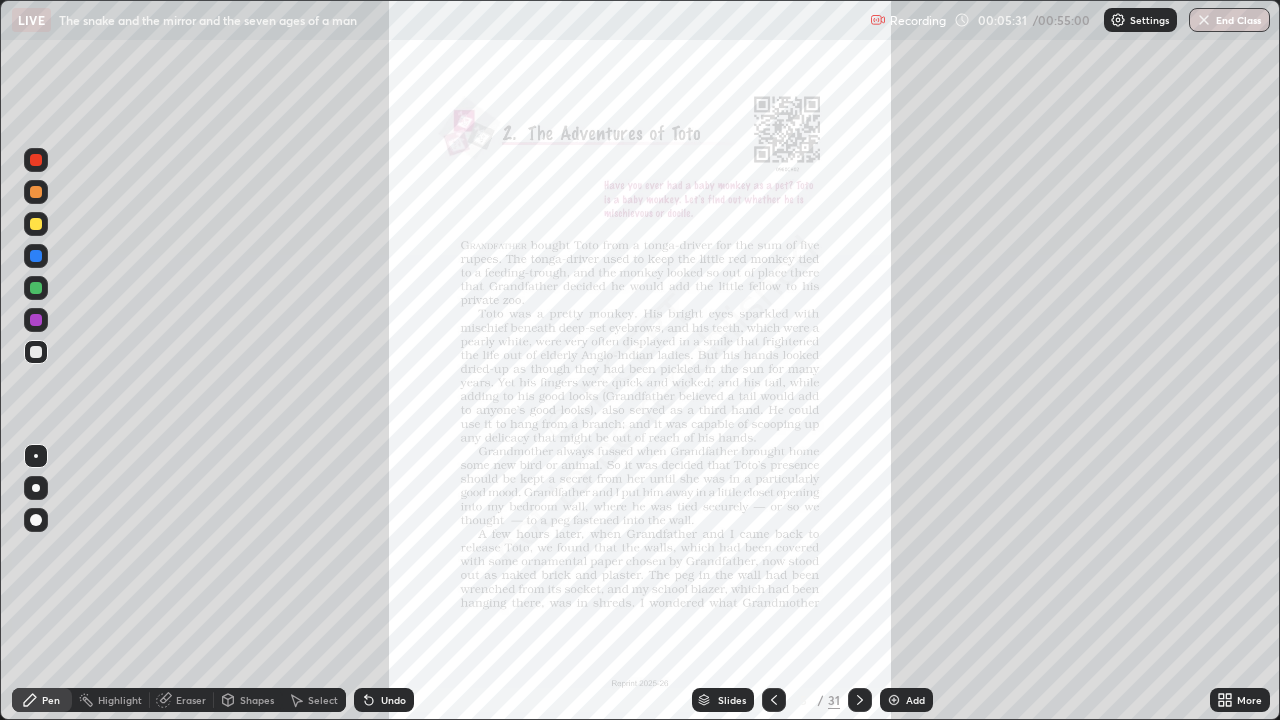 click 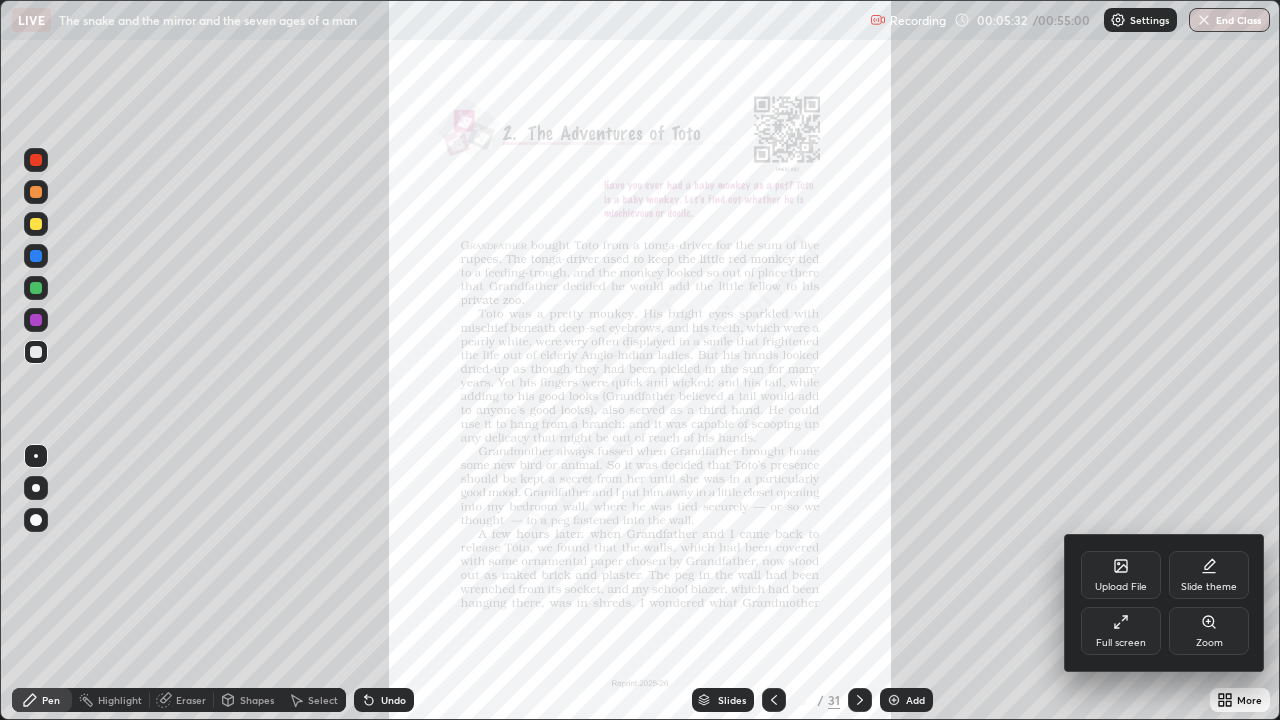 click on "Zoom" at bounding box center [1209, 643] 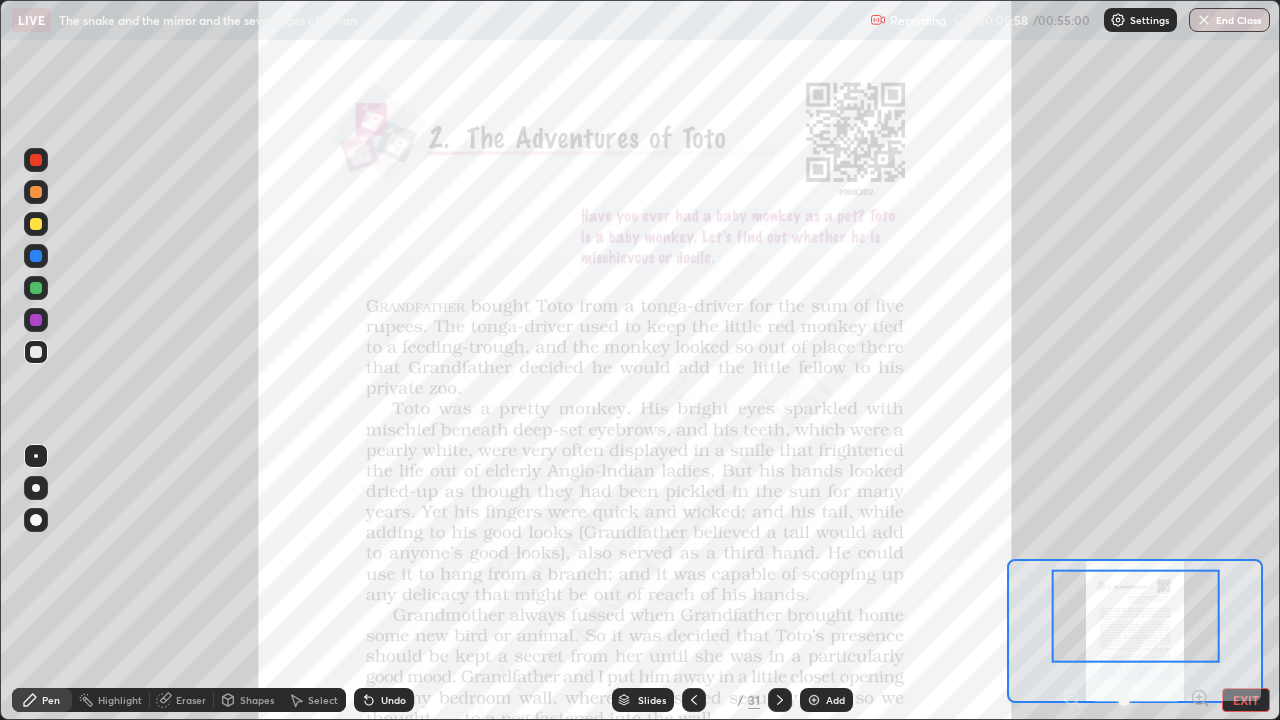 click at bounding box center (36, 160) 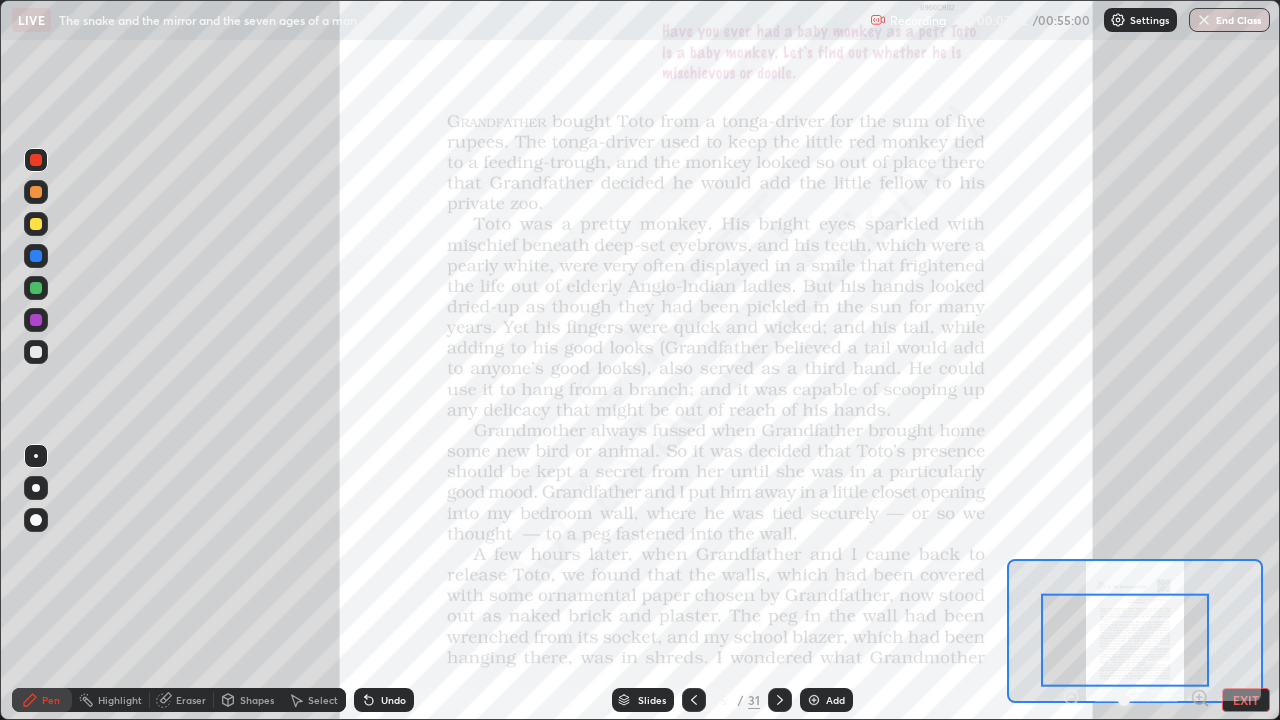 click 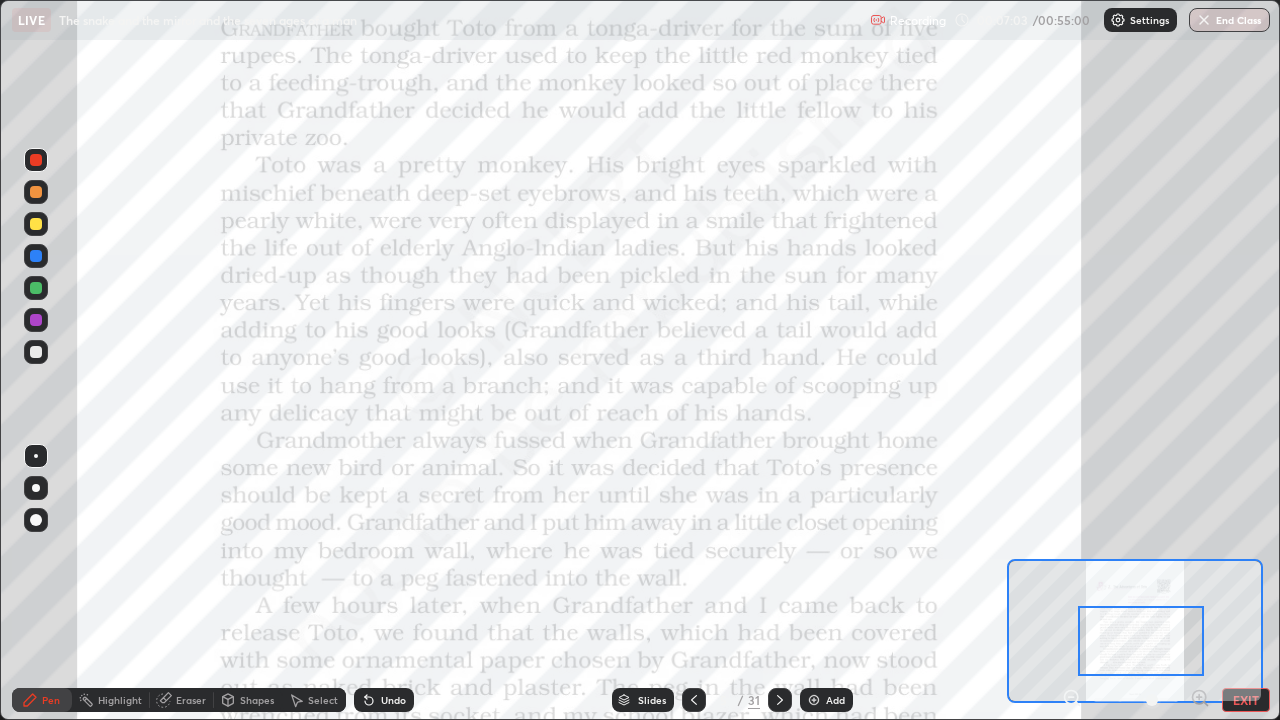 click at bounding box center [1141, 641] 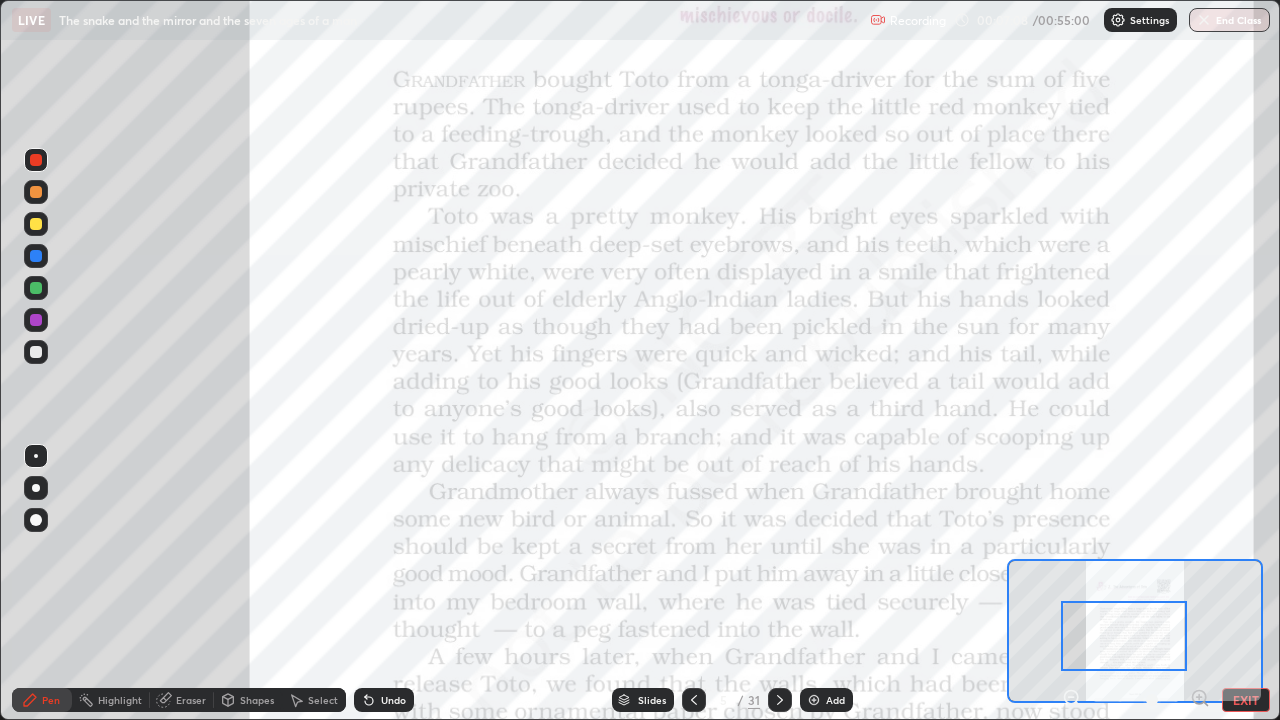 click 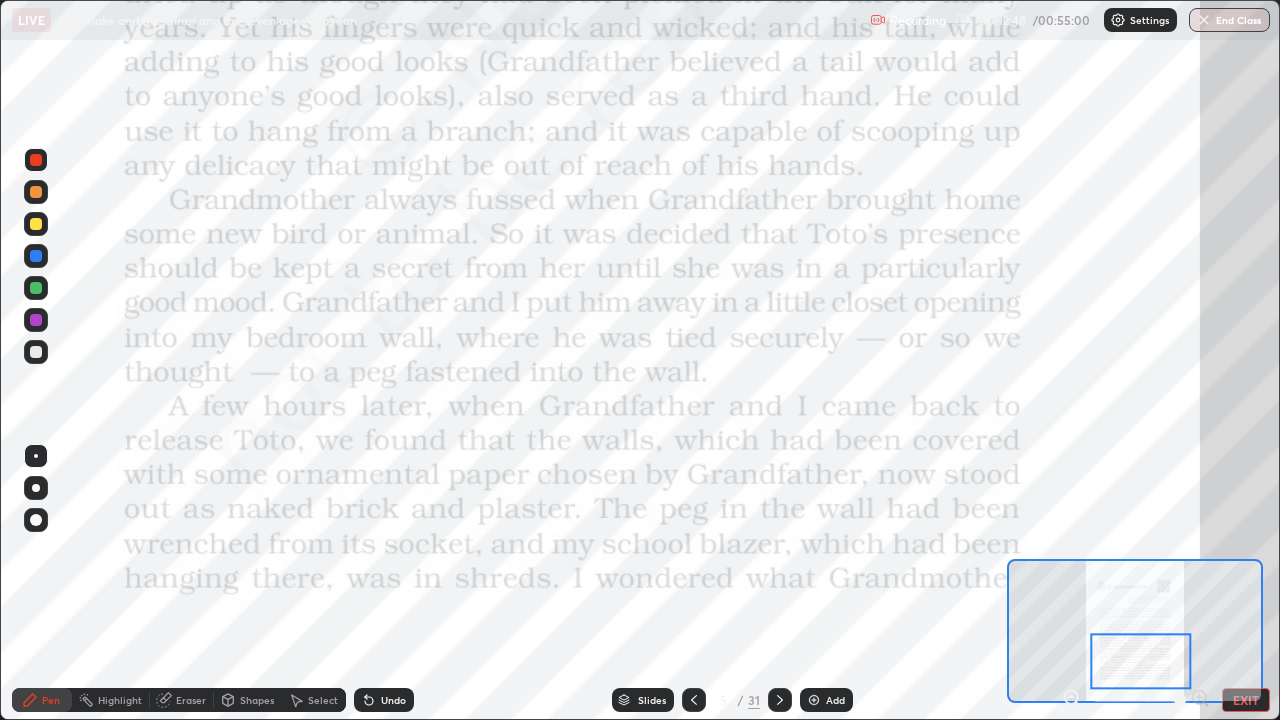 click on "EXIT" at bounding box center (1246, 700) 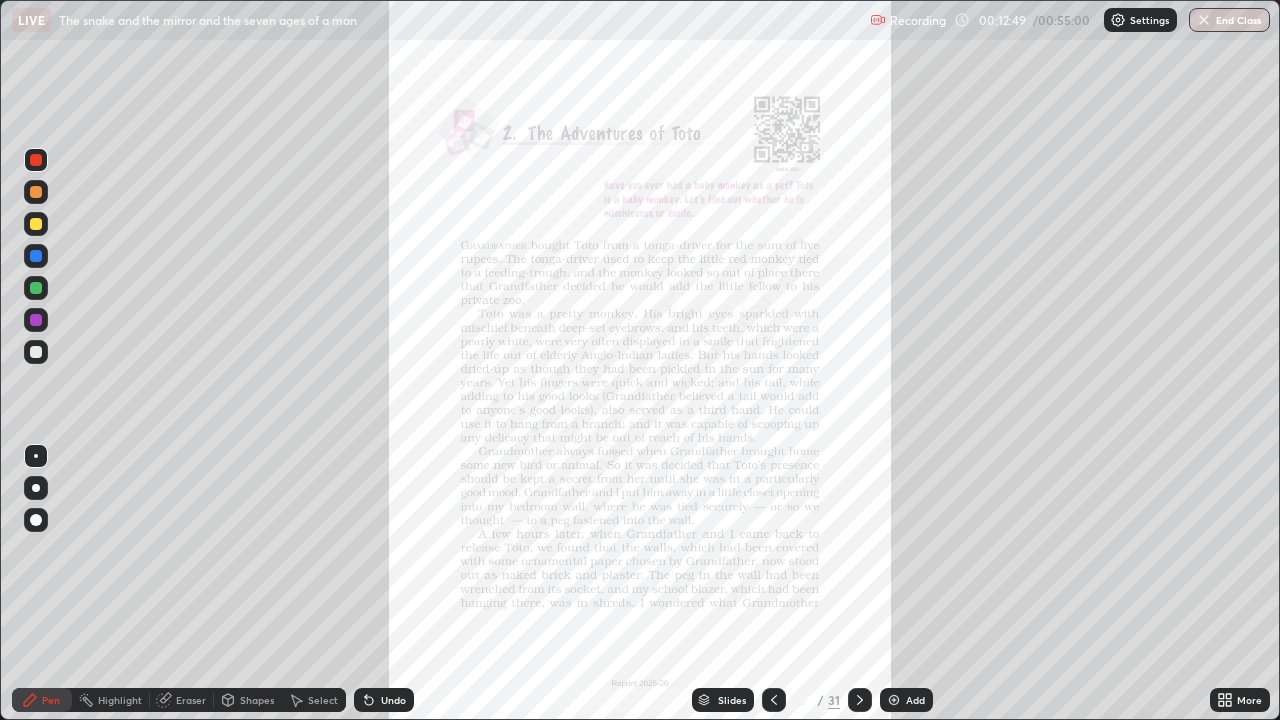 click at bounding box center (860, 700) 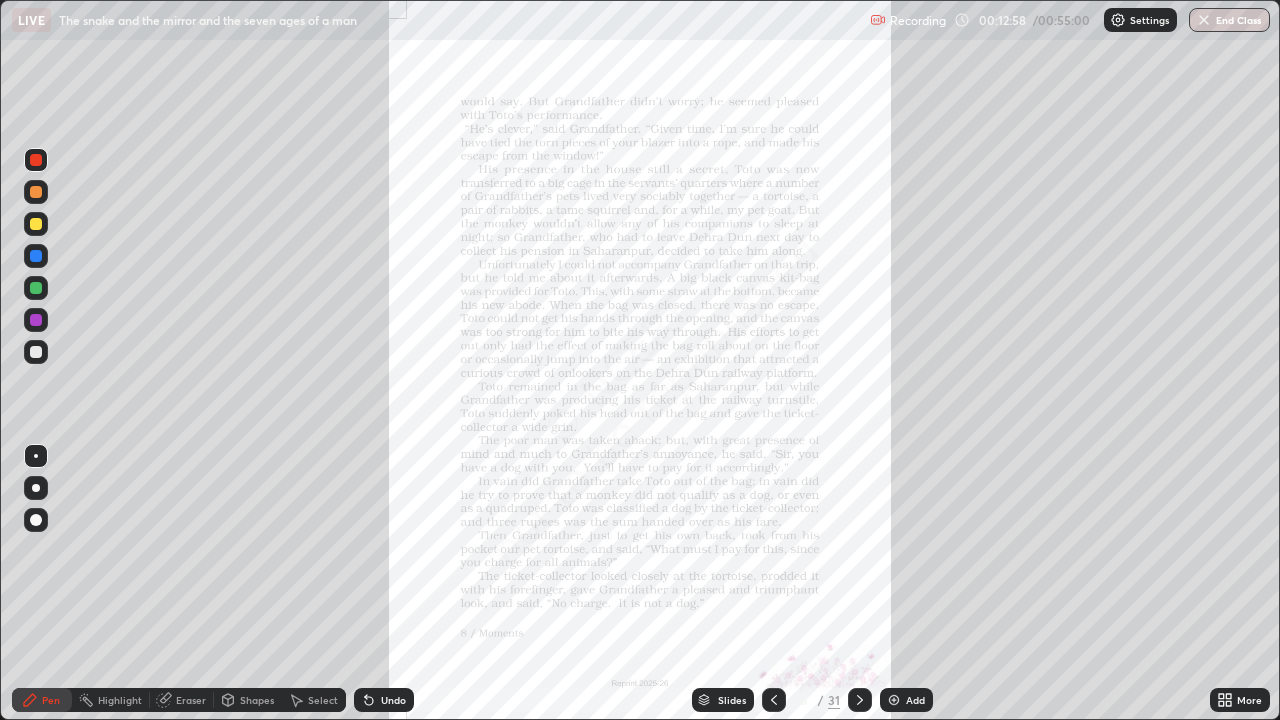 click on "More" at bounding box center (1240, 700) 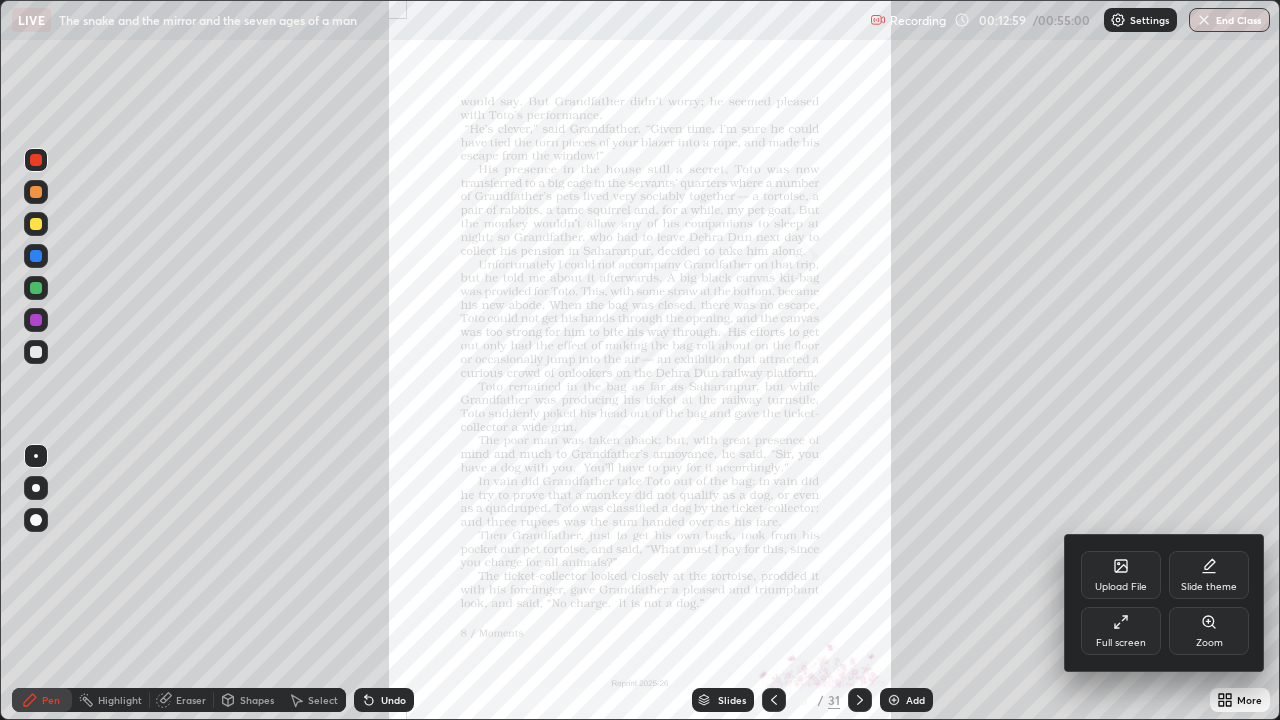 click on "Zoom" at bounding box center (1209, 631) 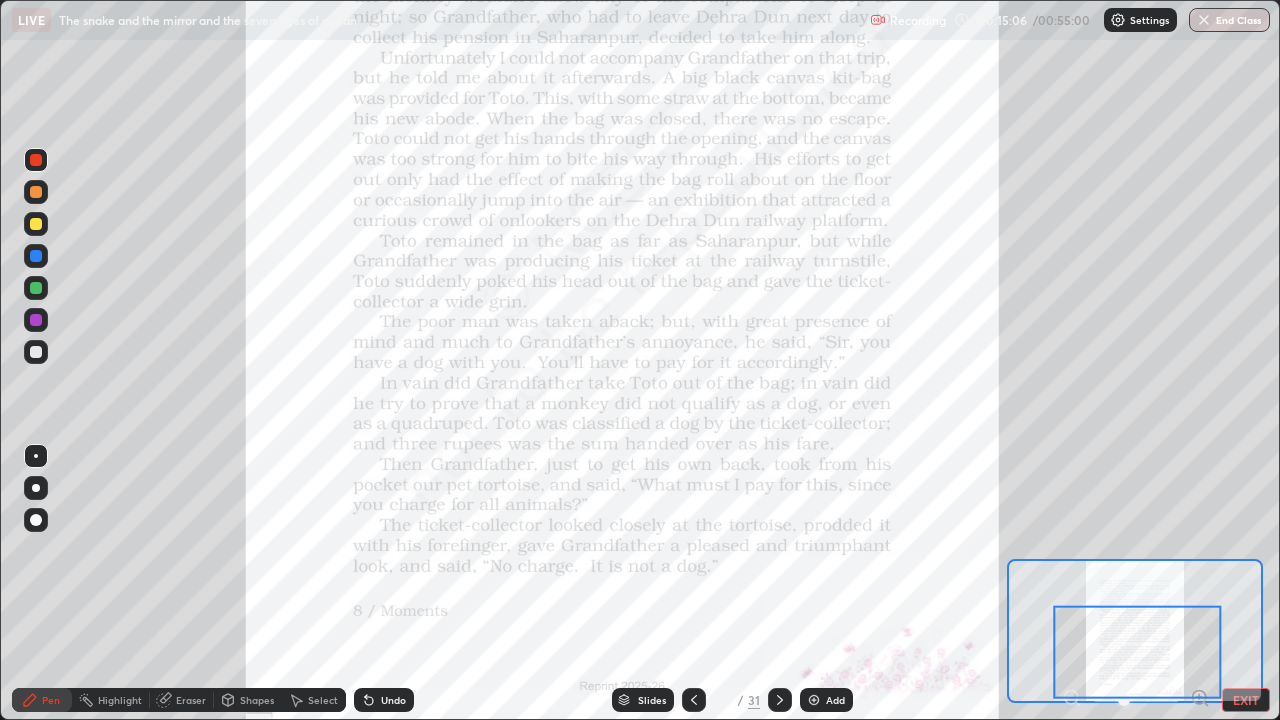 click at bounding box center (1138, 651) 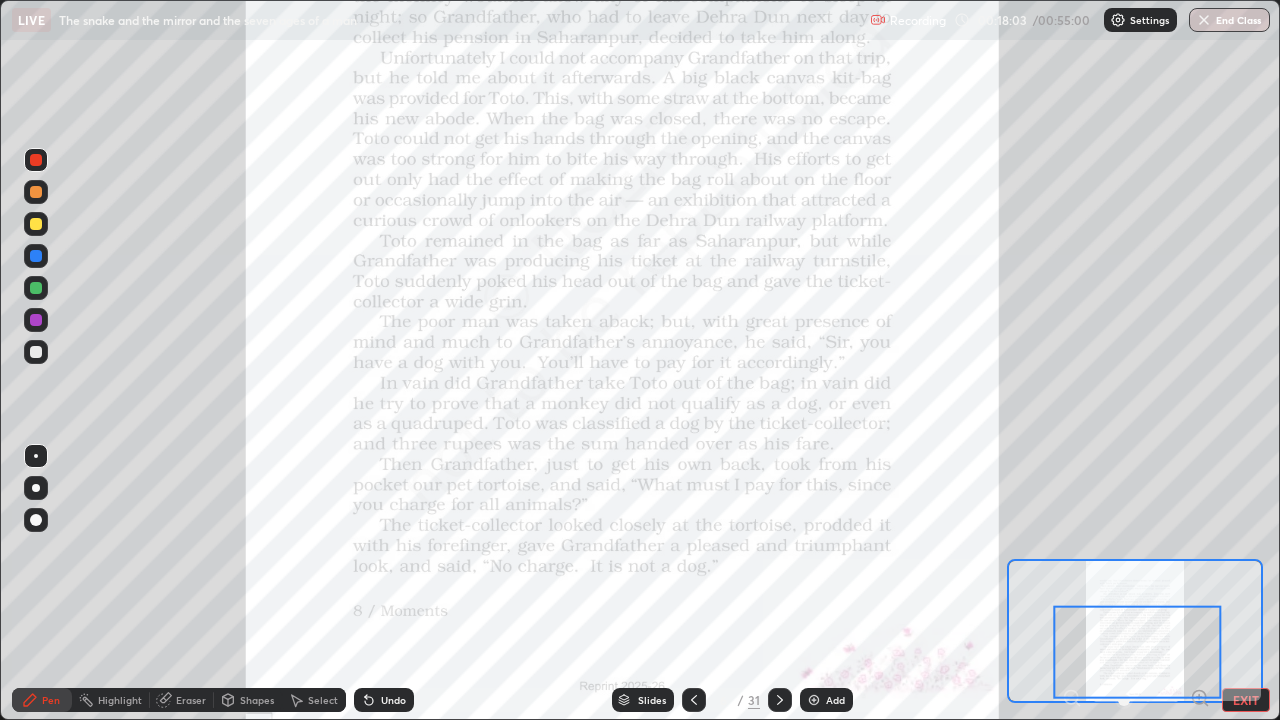 click 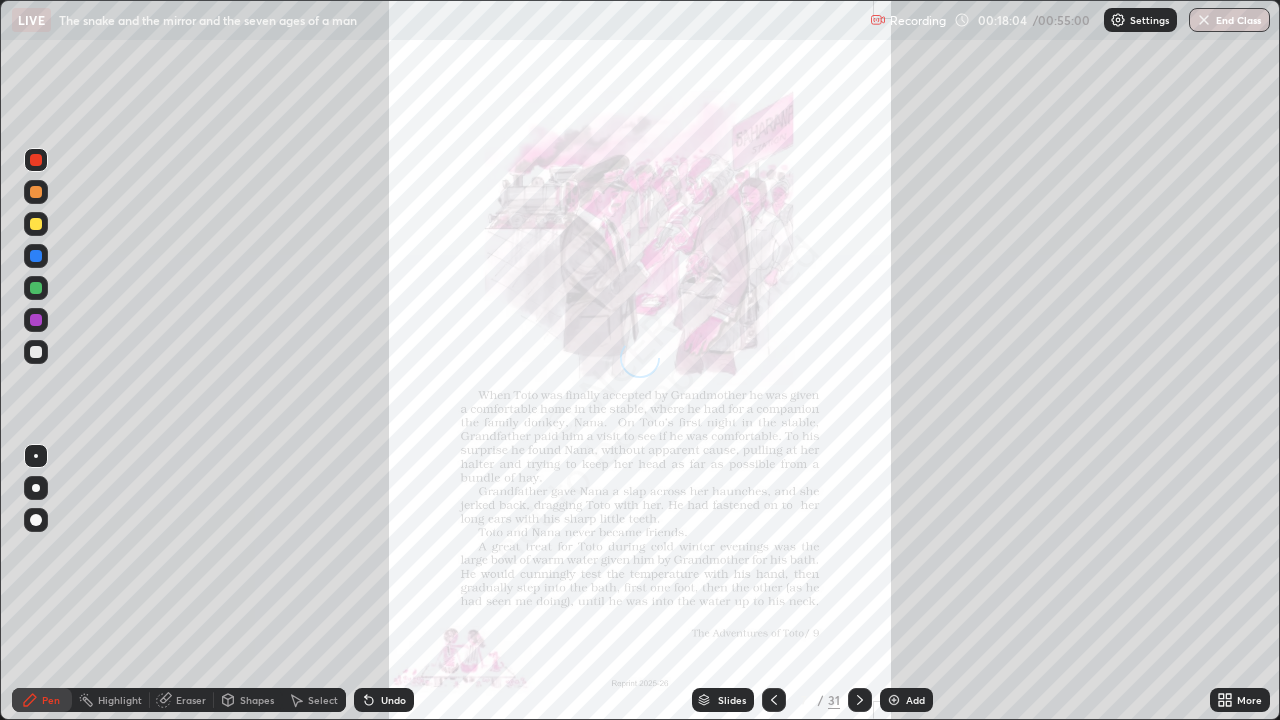 click 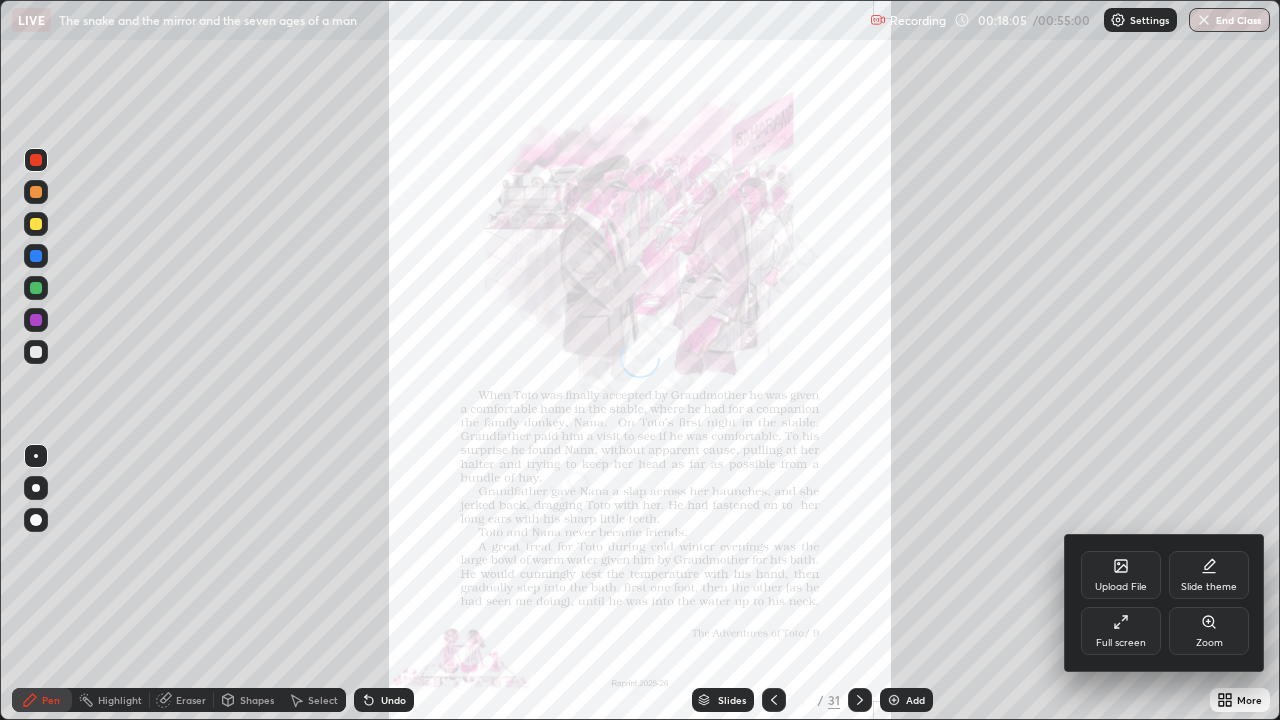 click on "Zoom" at bounding box center (1209, 631) 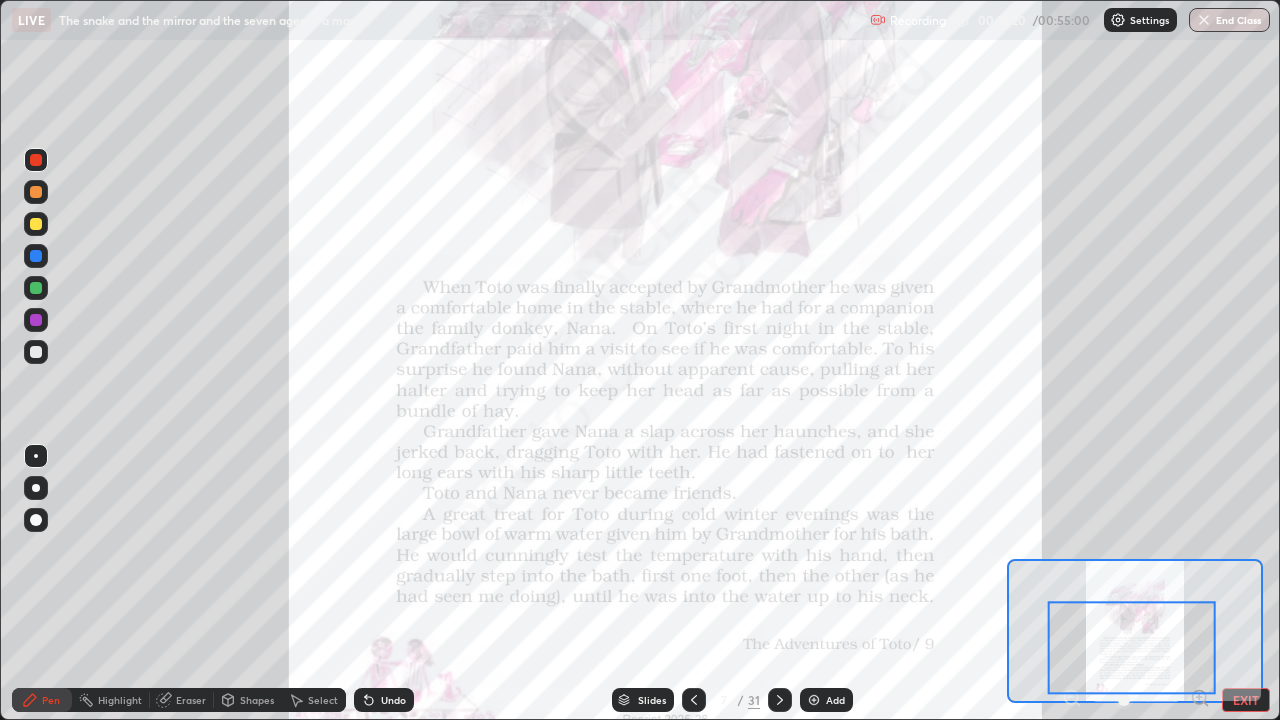 click 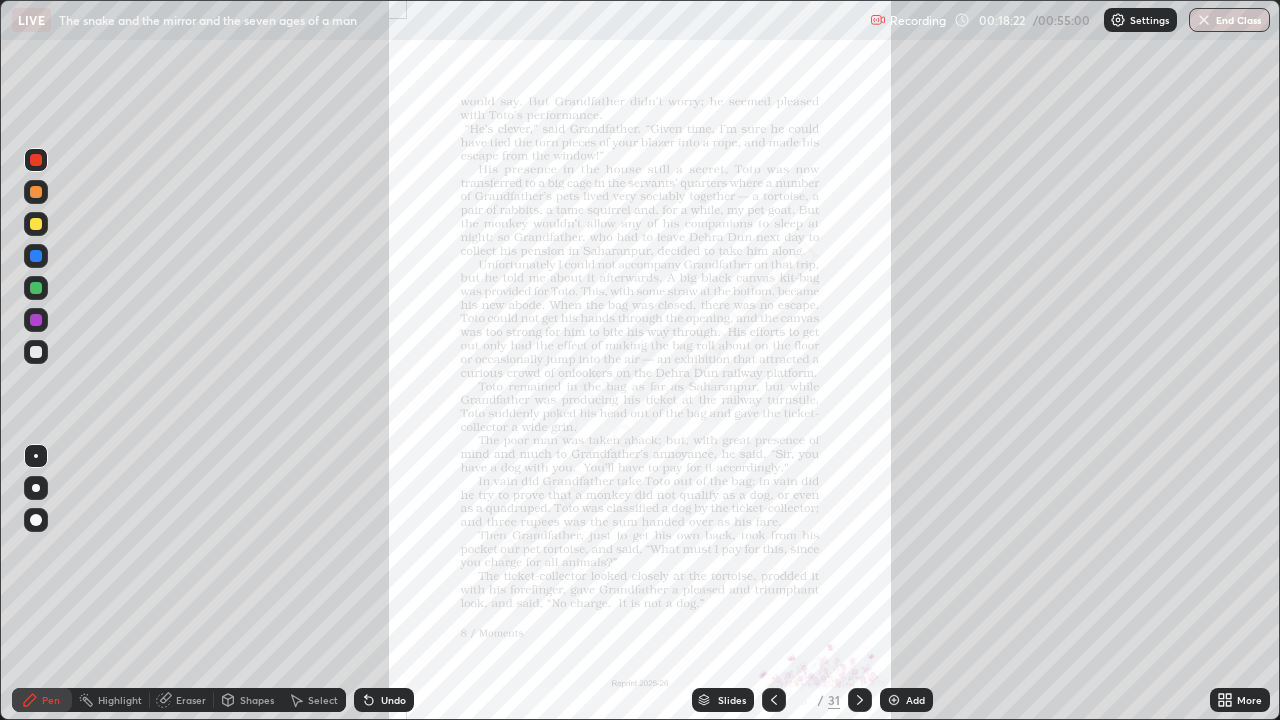 click 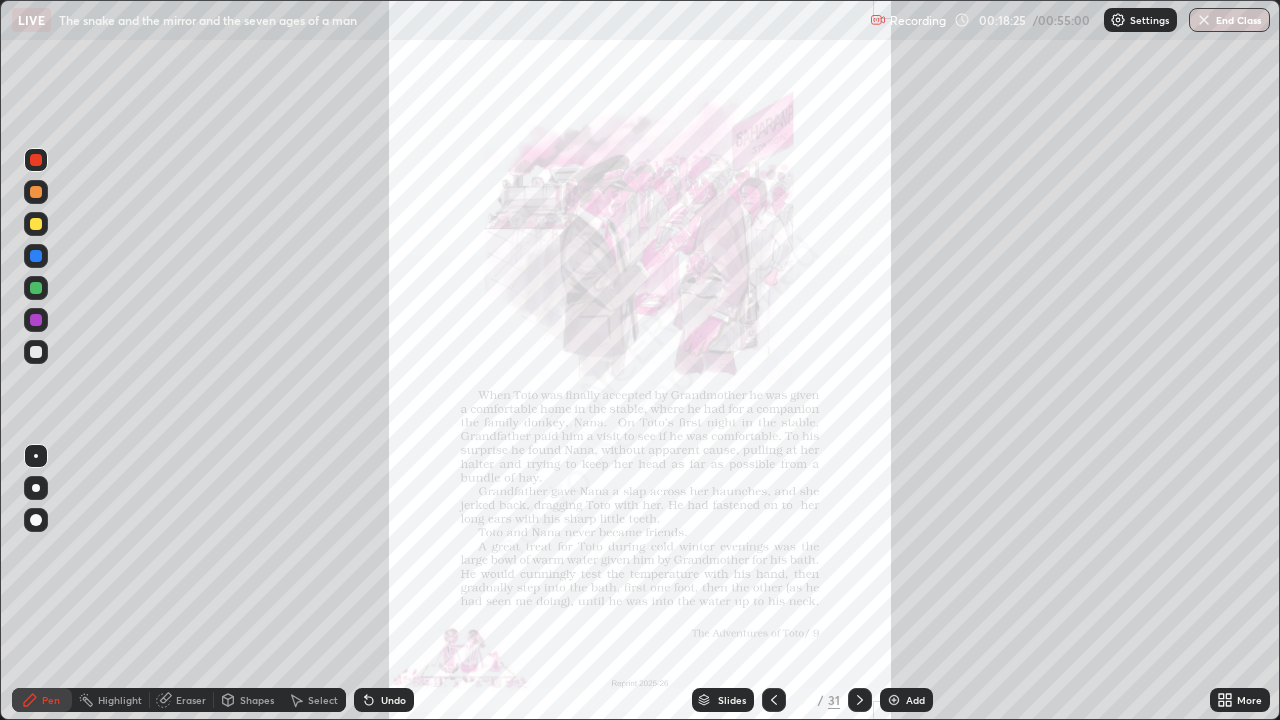 click 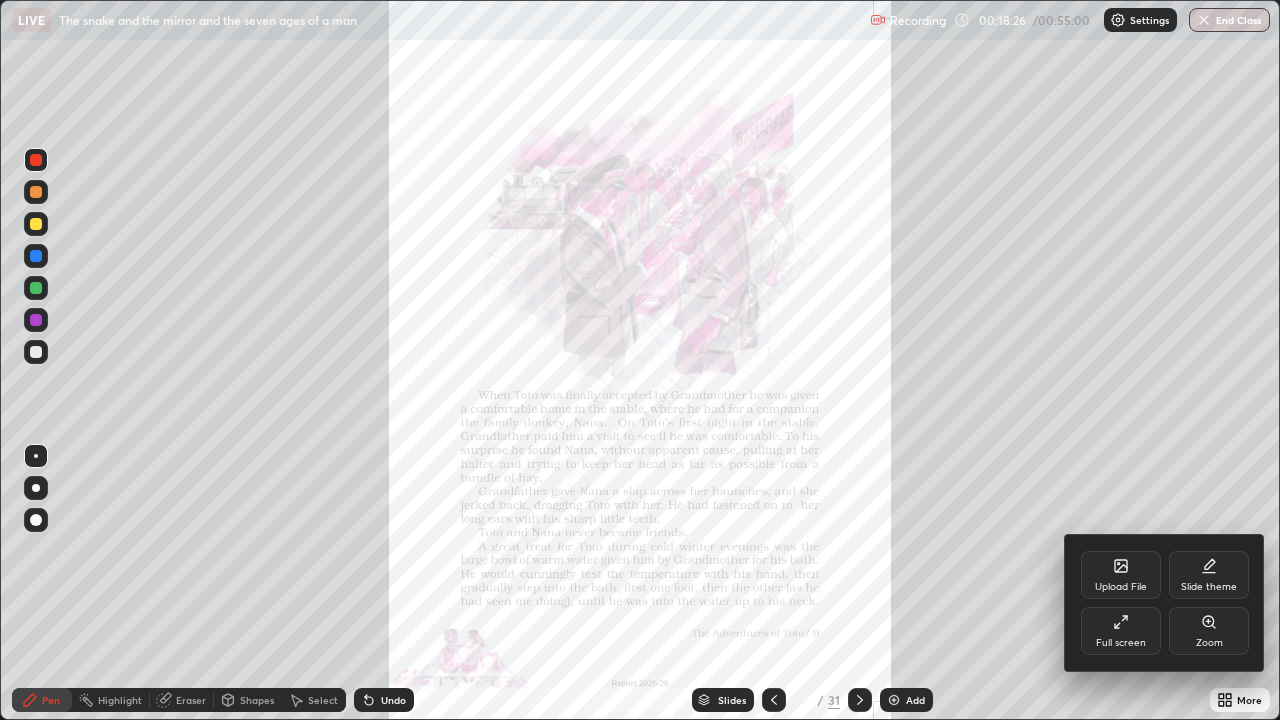 click on "Zoom" at bounding box center (1209, 631) 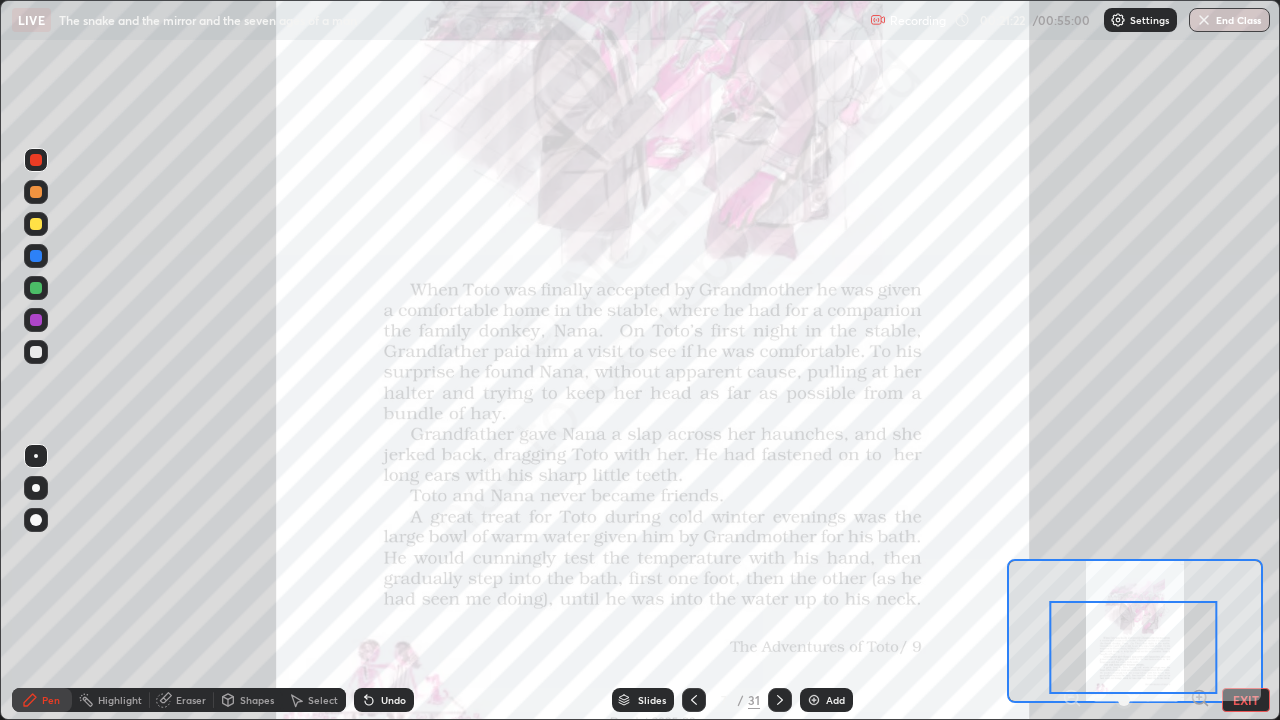 click 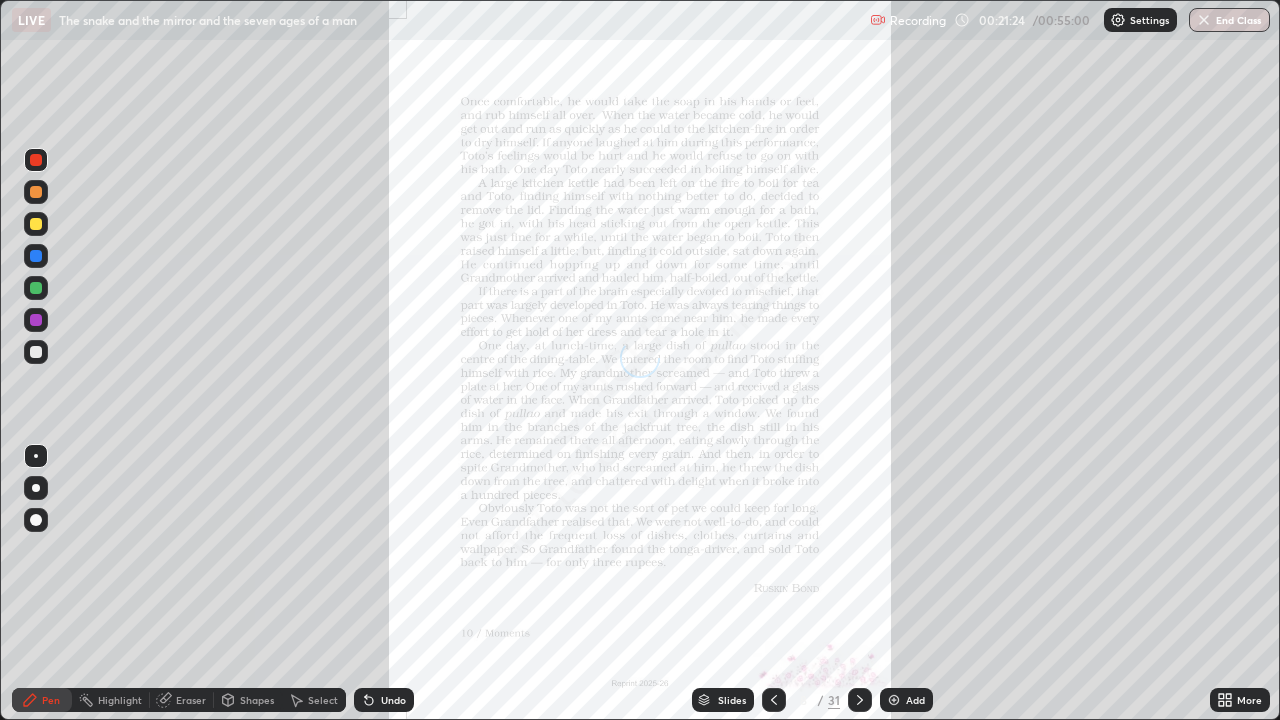 click 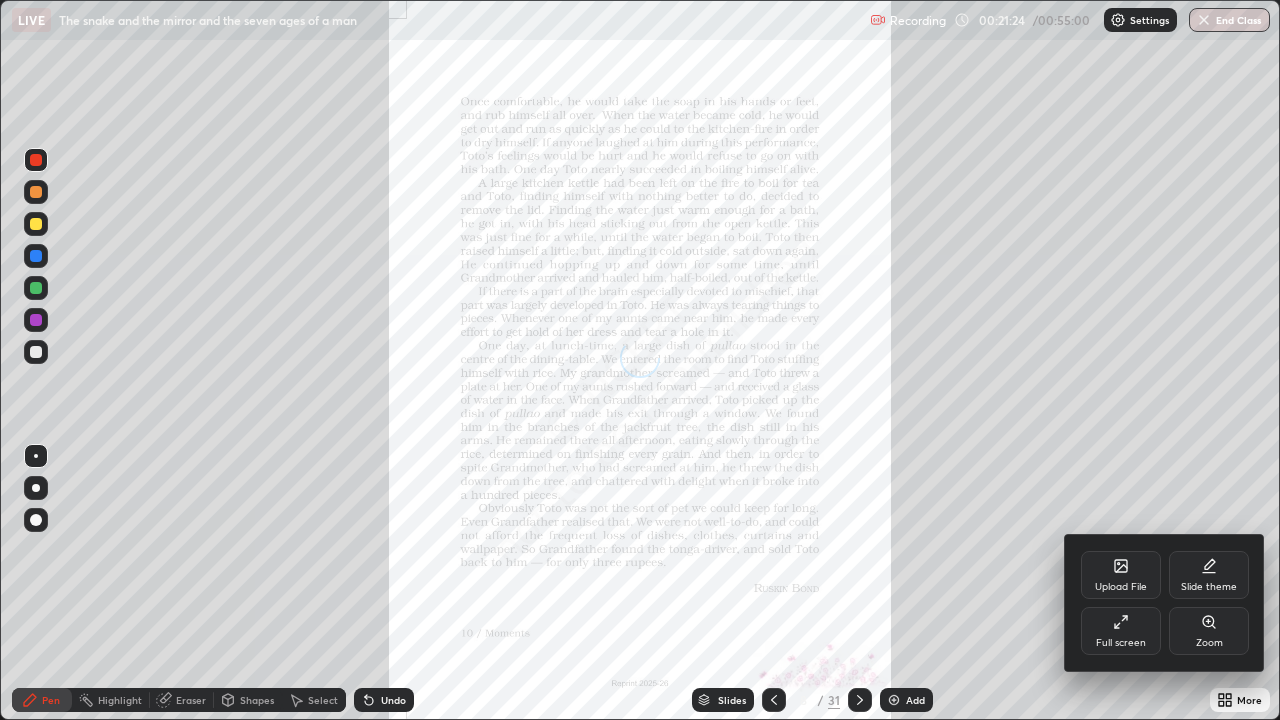 click on "Zoom" at bounding box center (1209, 631) 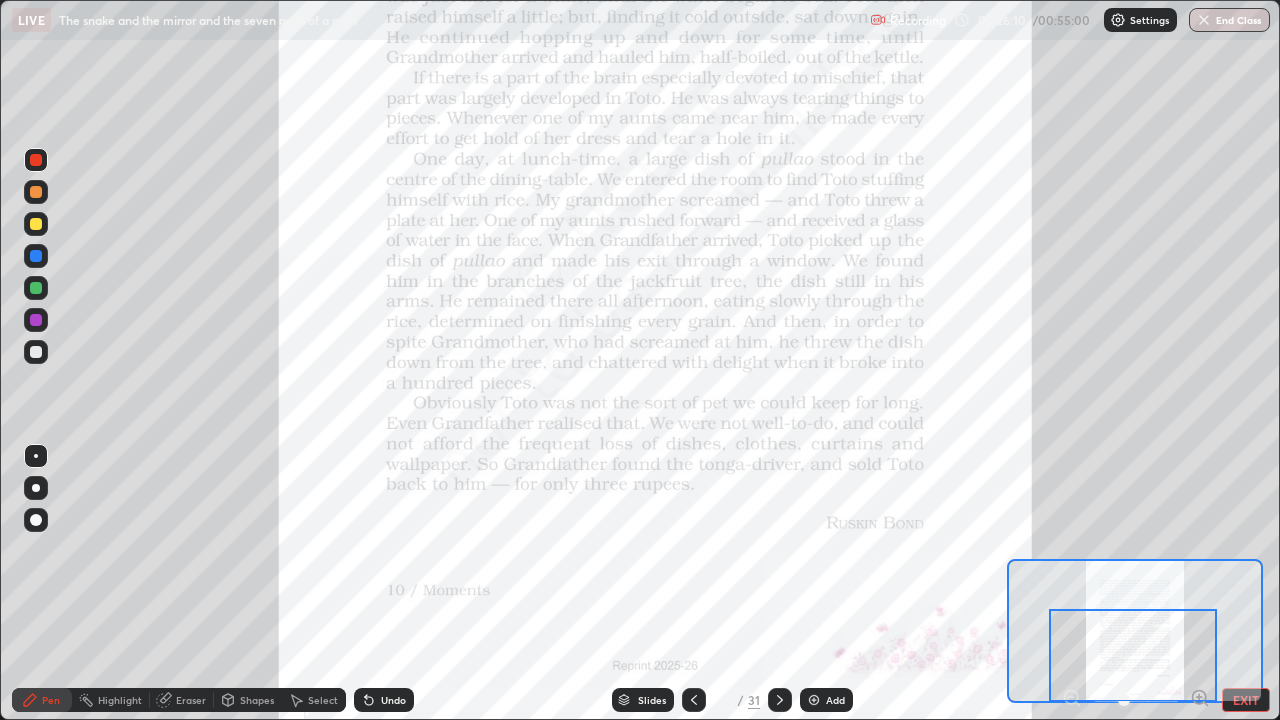 click at bounding box center (780, 700) 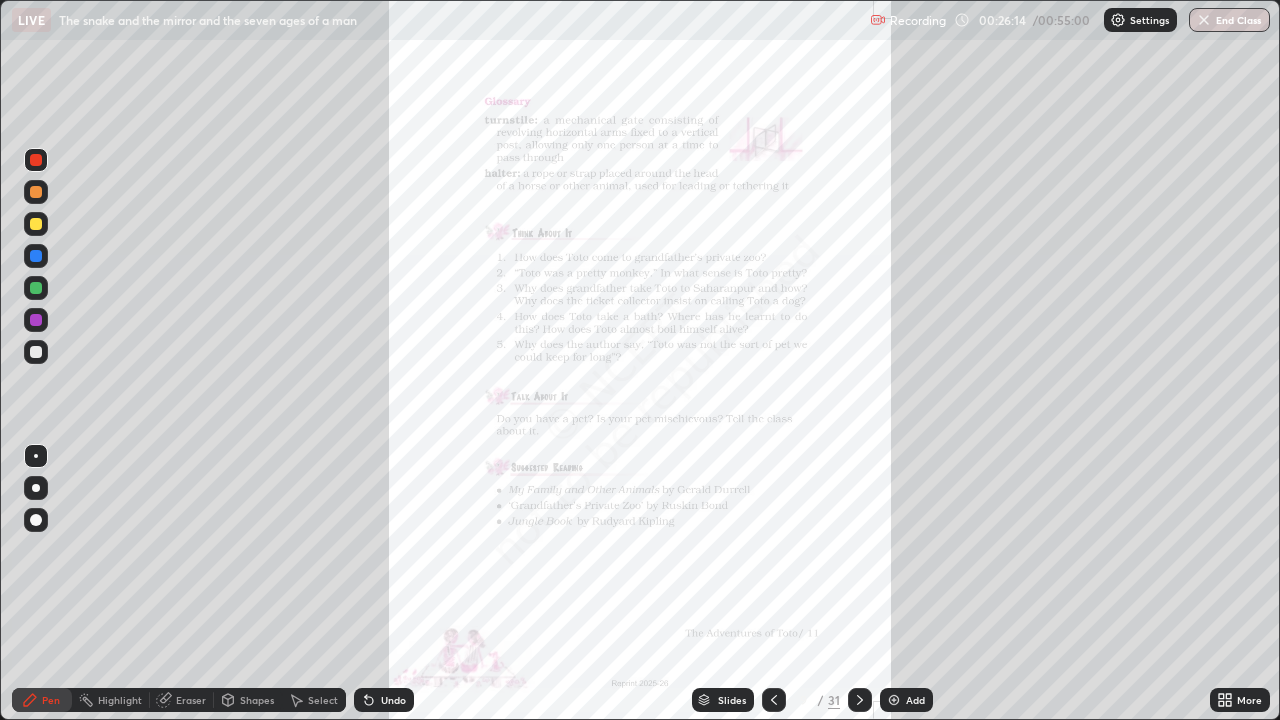 click on "More" at bounding box center (1240, 700) 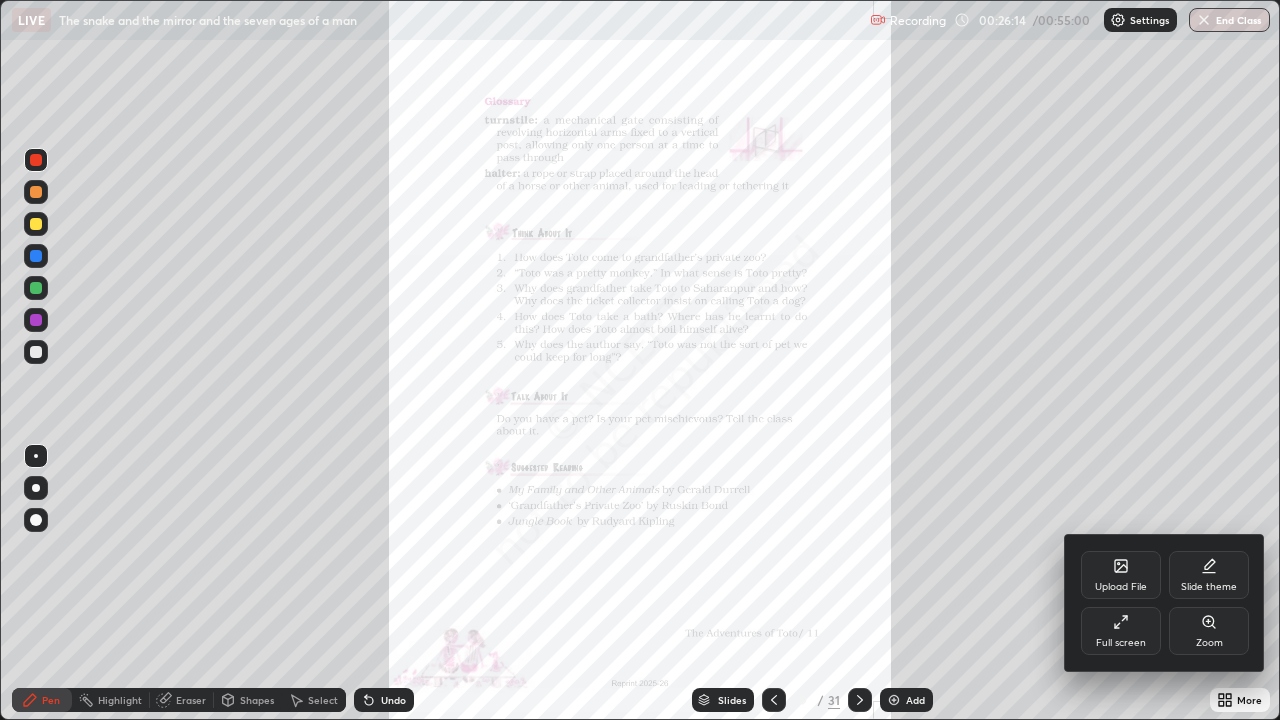 click at bounding box center (640, 360) 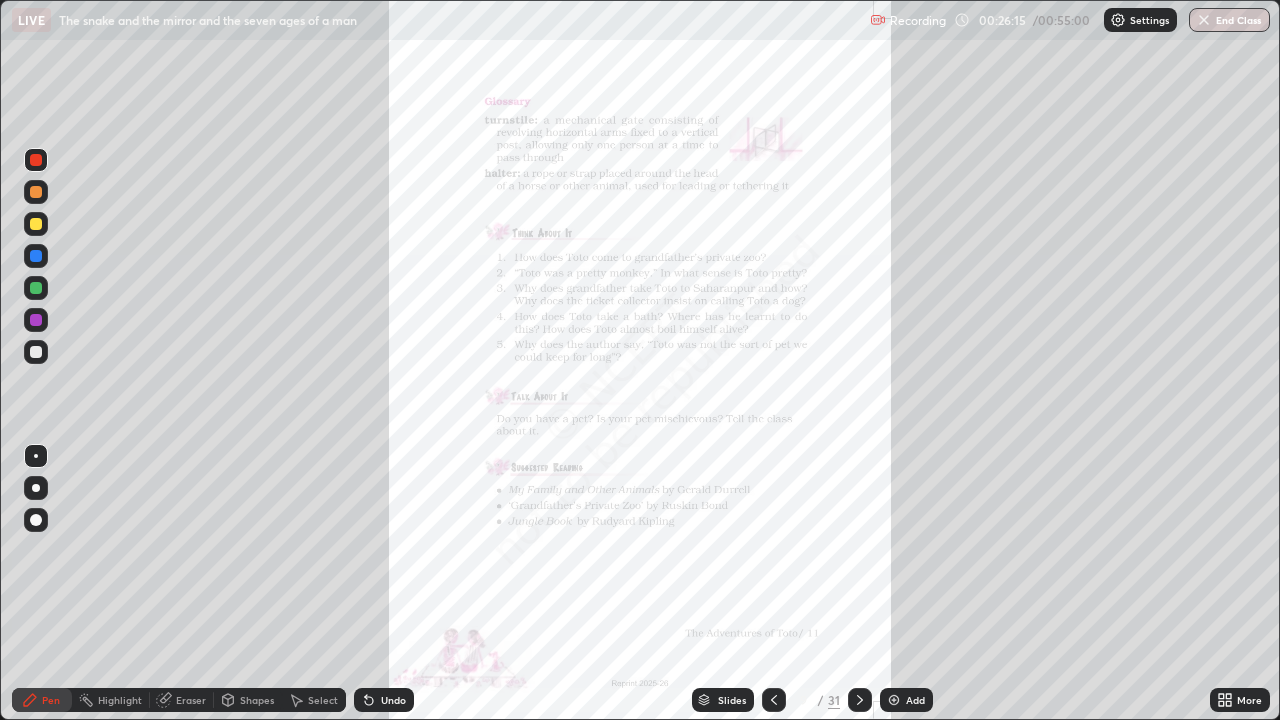 click 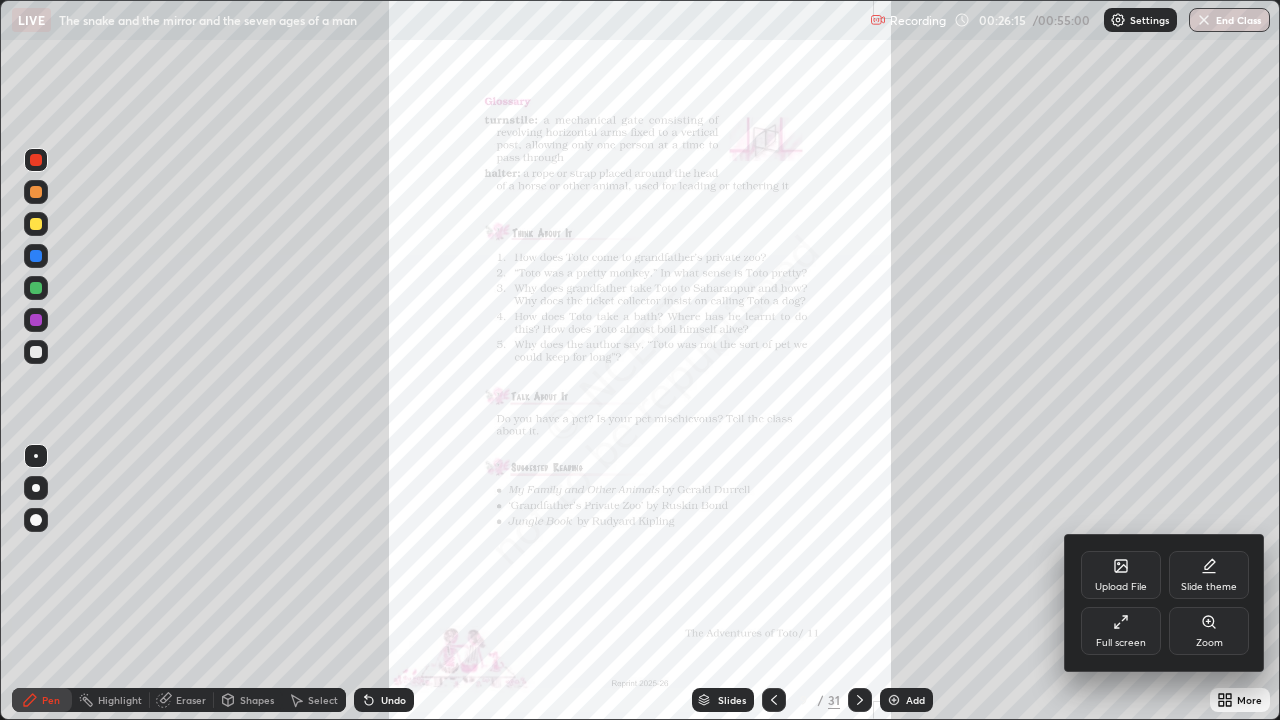 click on "Zoom" at bounding box center [1209, 643] 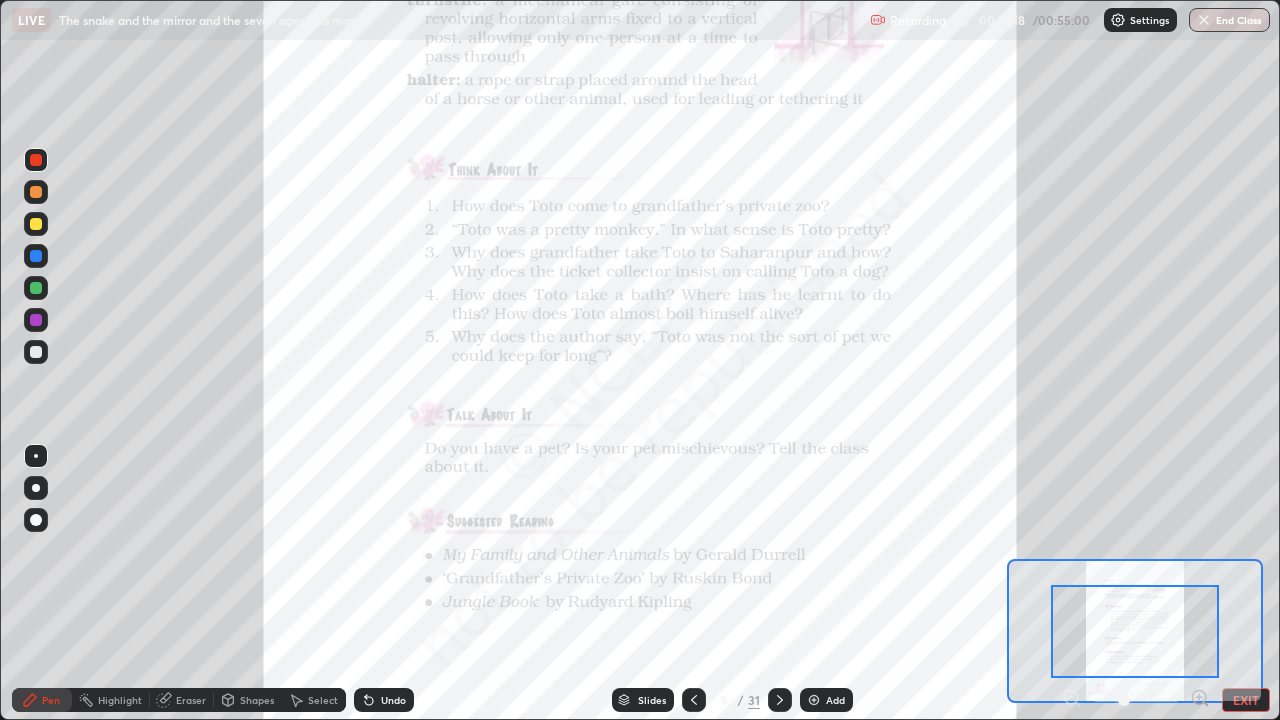click at bounding box center (36, 160) 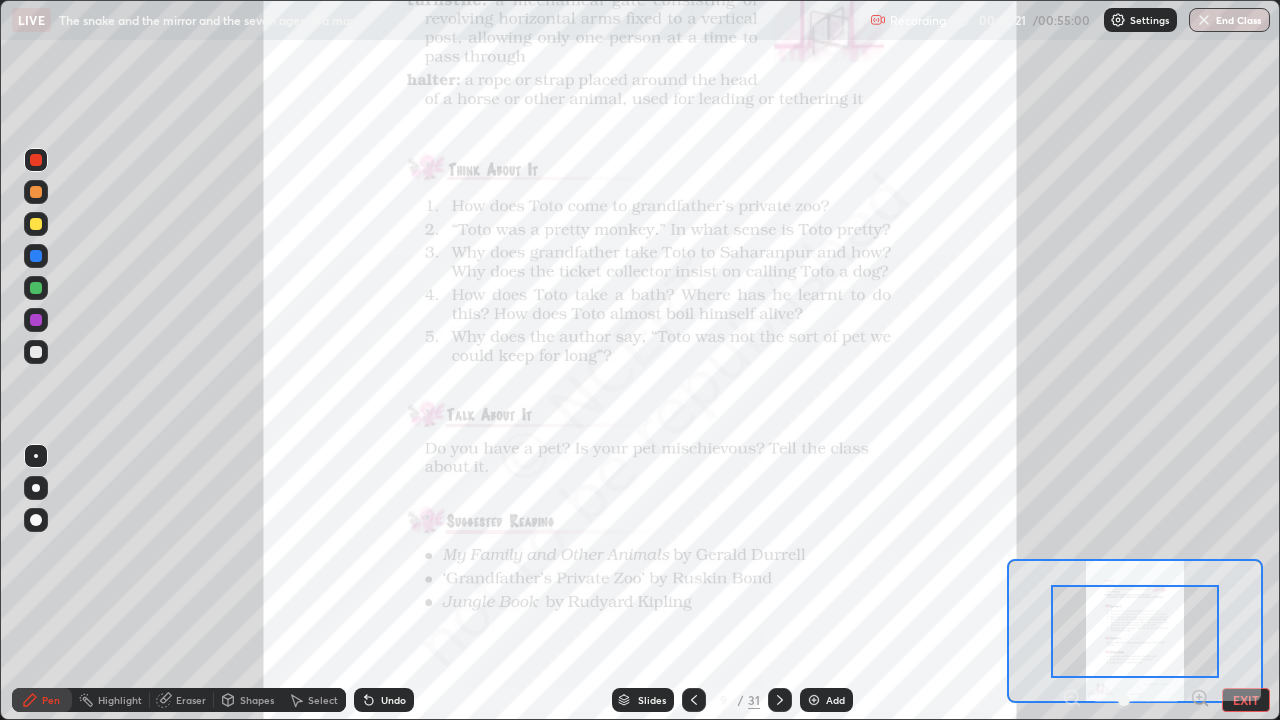 click on "EXIT" at bounding box center [1246, 700] 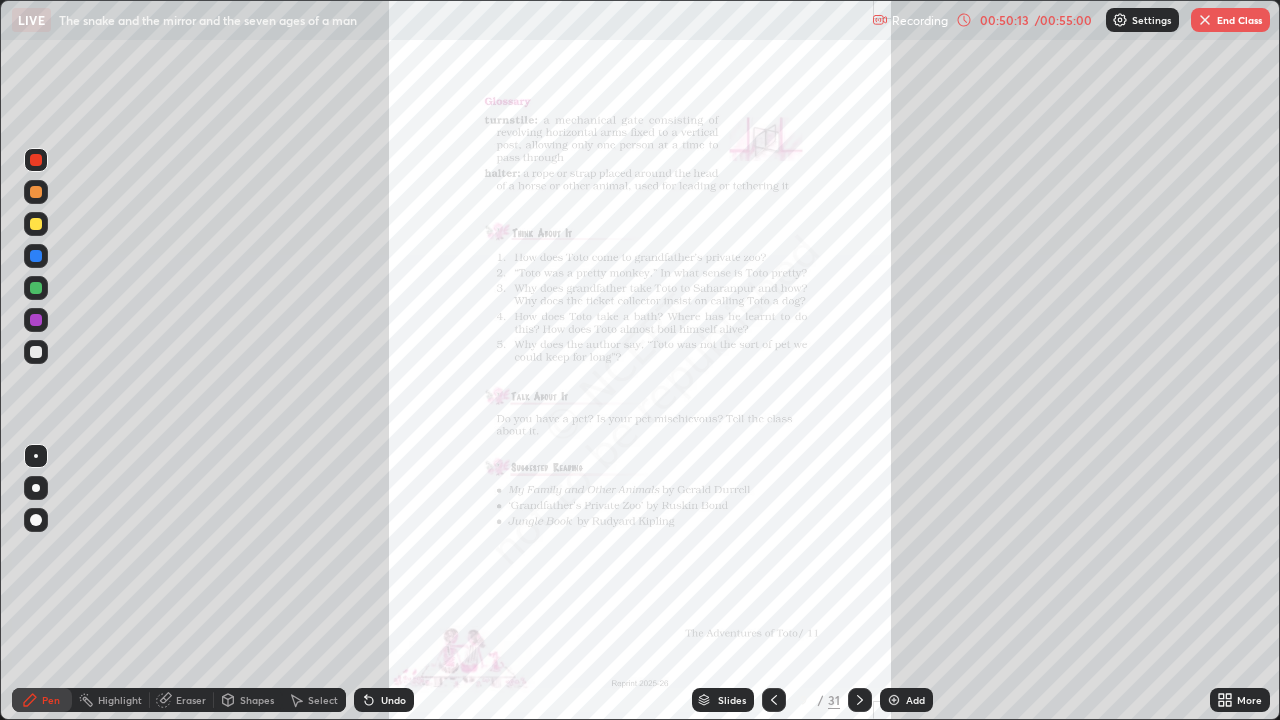 click on "End Class" at bounding box center [1230, 20] 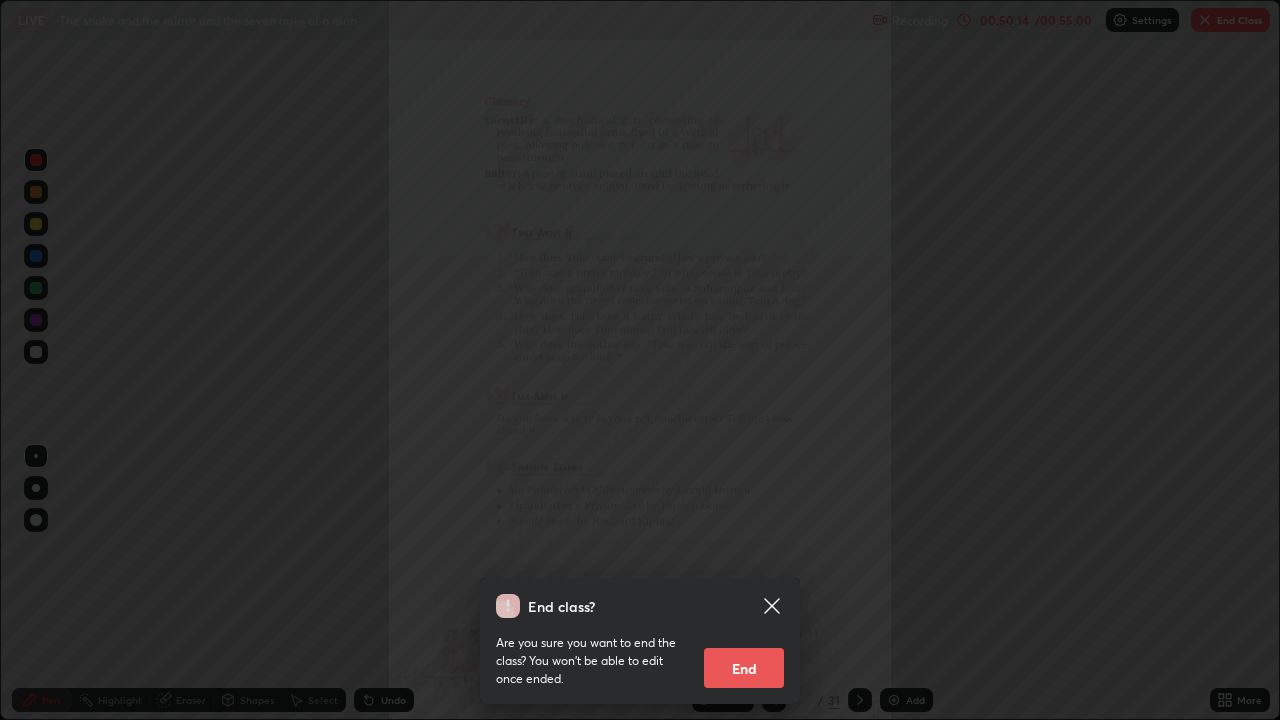 click on "End" at bounding box center [744, 668] 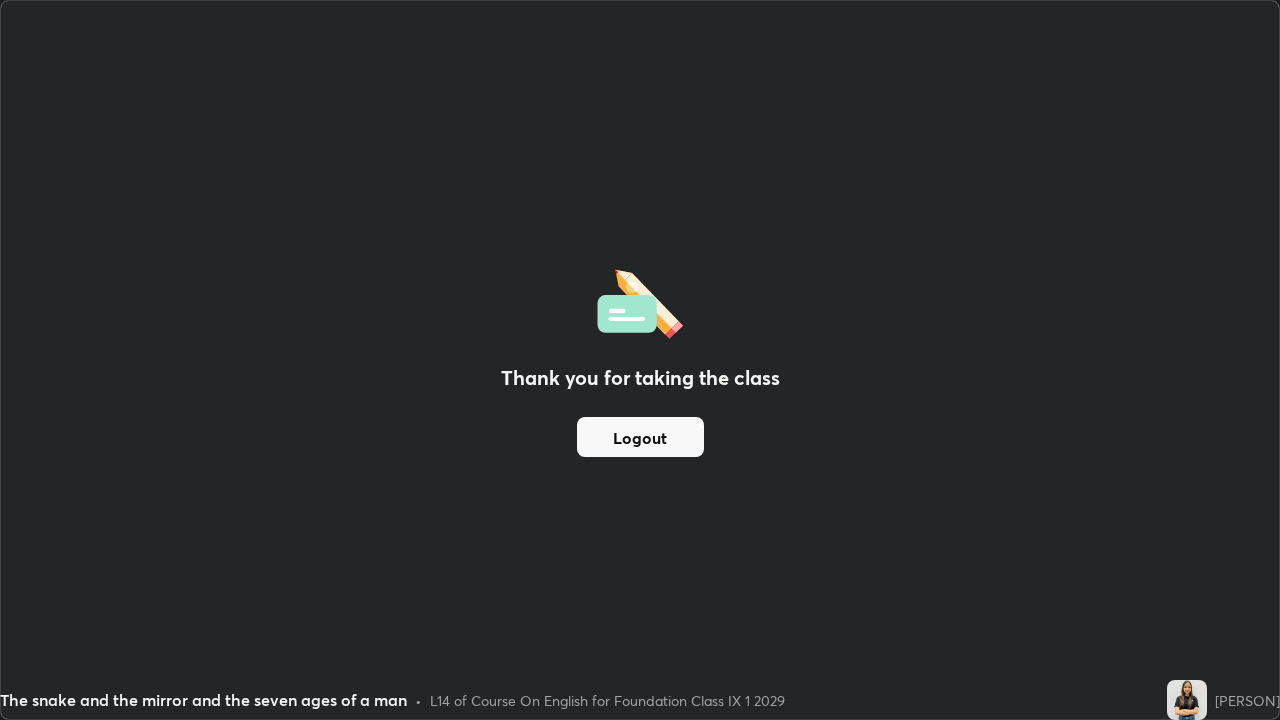 click on "Thank you for taking the class Logout" at bounding box center (640, 360) 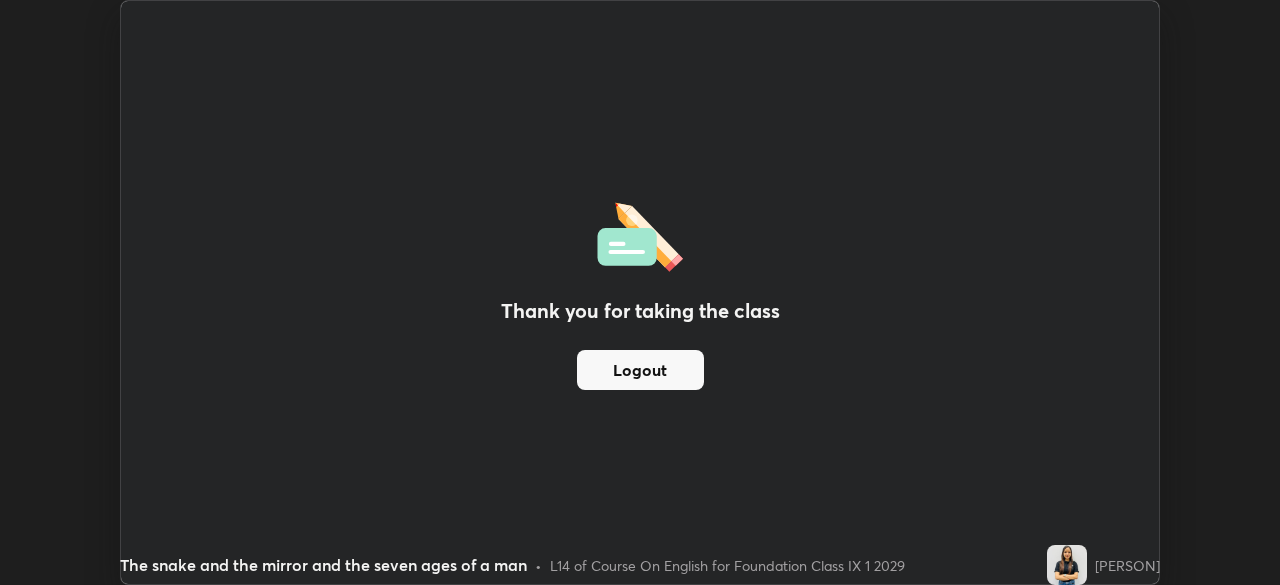 scroll, scrollTop: 585, scrollLeft: 1280, axis: both 